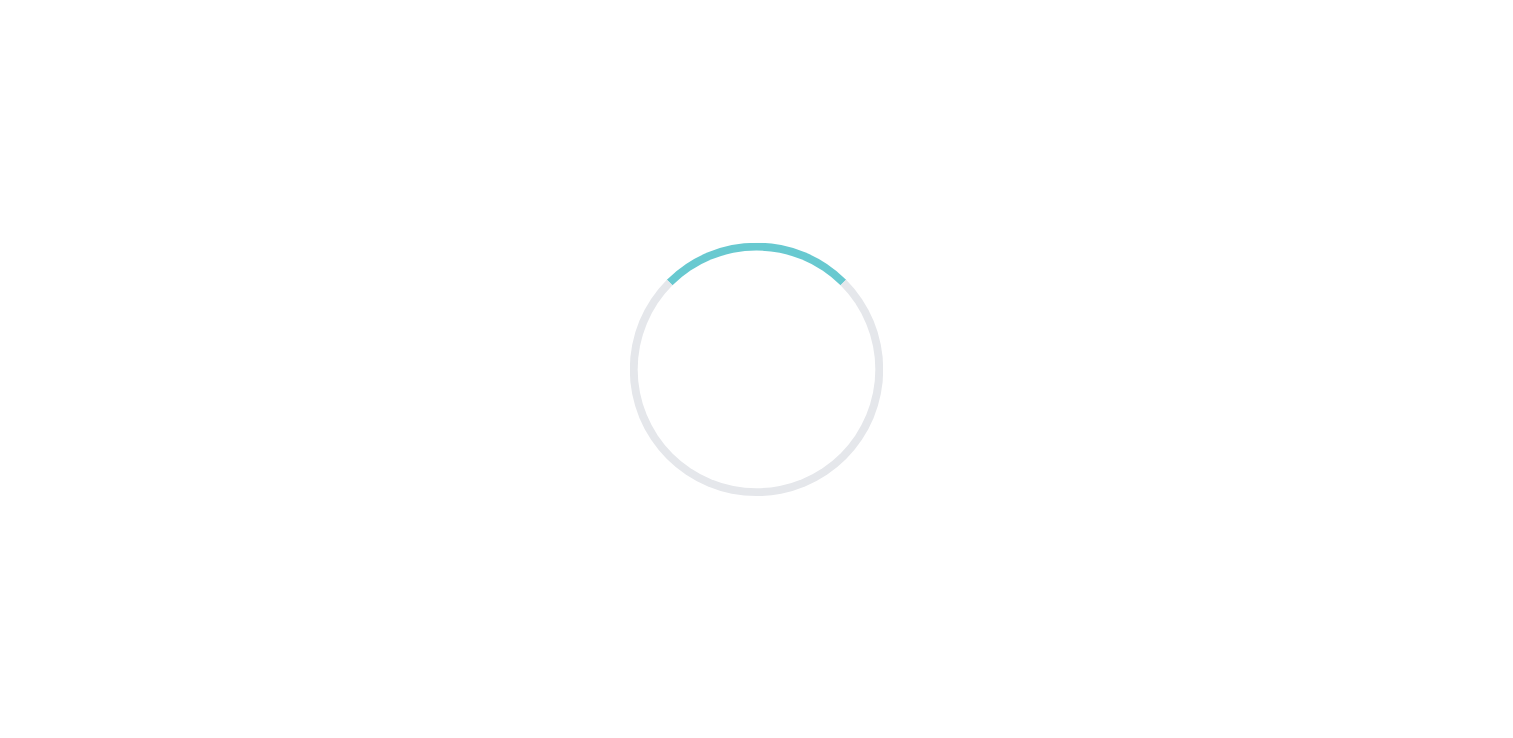 scroll, scrollTop: 0, scrollLeft: 0, axis: both 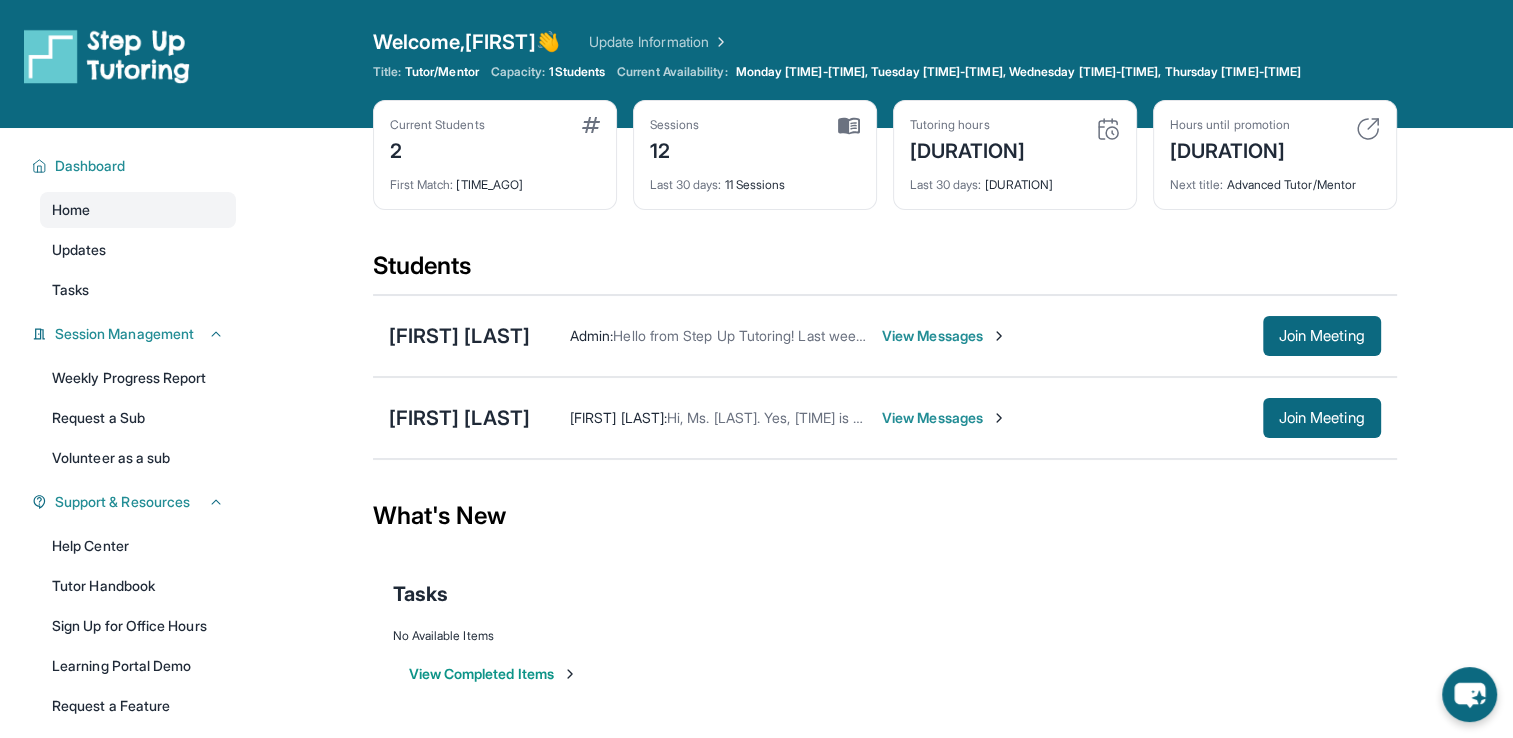 click on "View Messages" at bounding box center [944, 336] 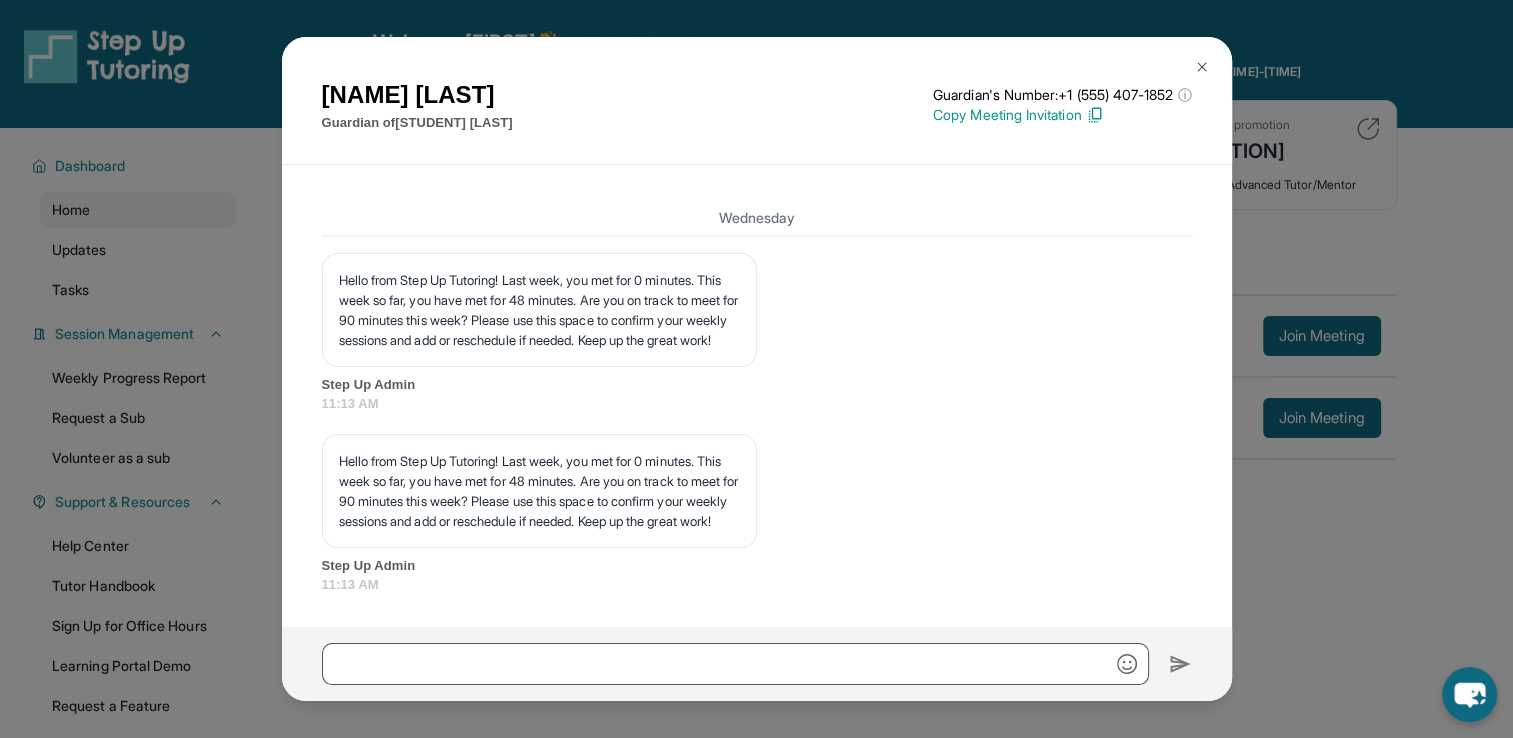 scroll, scrollTop: 12579, scrollLeft: 0, axis: vertical 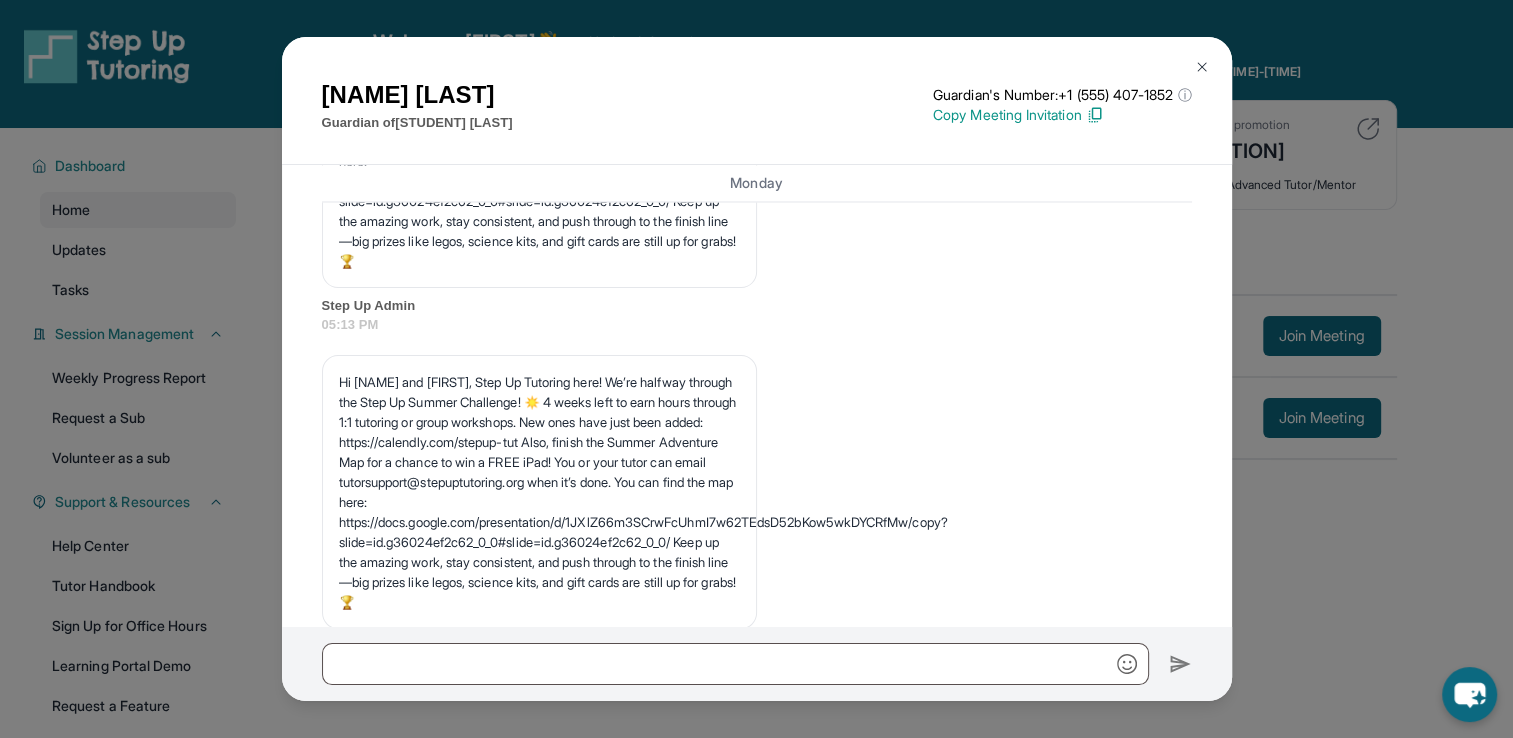 drag, startPoint x: 766, startPoint y: 441, endPoint x: 1069, endPoint y: 482, distance: 305.76135 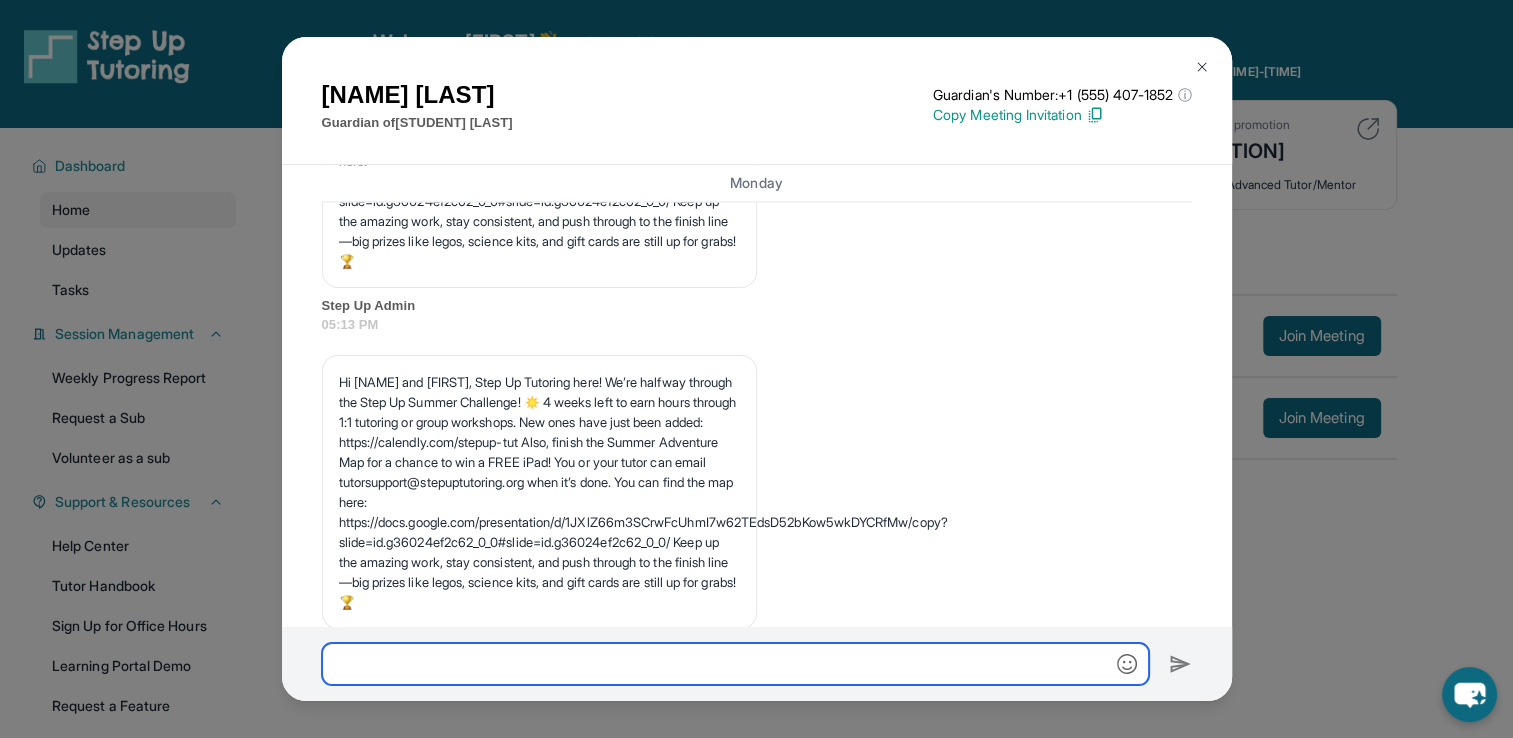 click at bounding box center [735, 664] 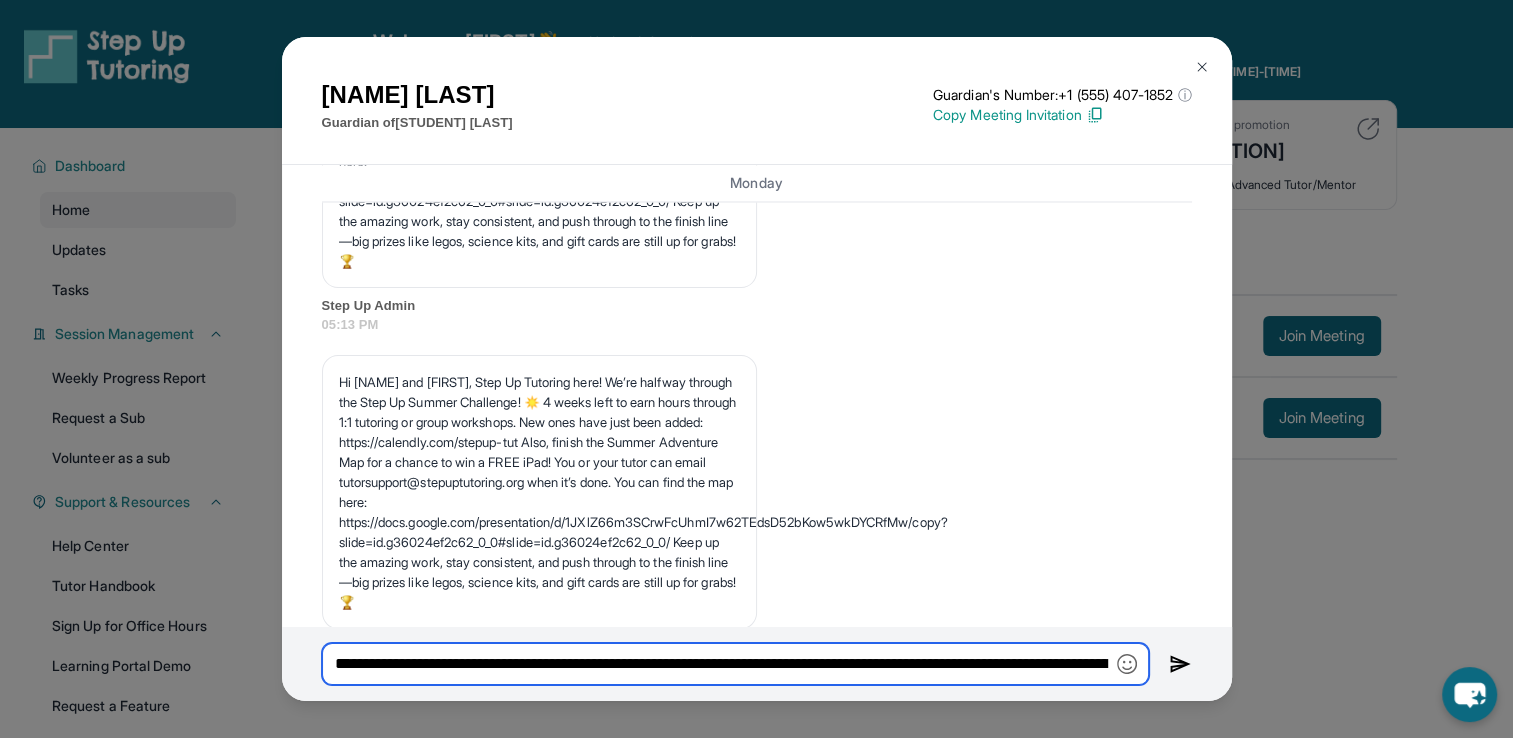 scroll, scrollTop: 0, scrollLeft: 516, axis: horizontal 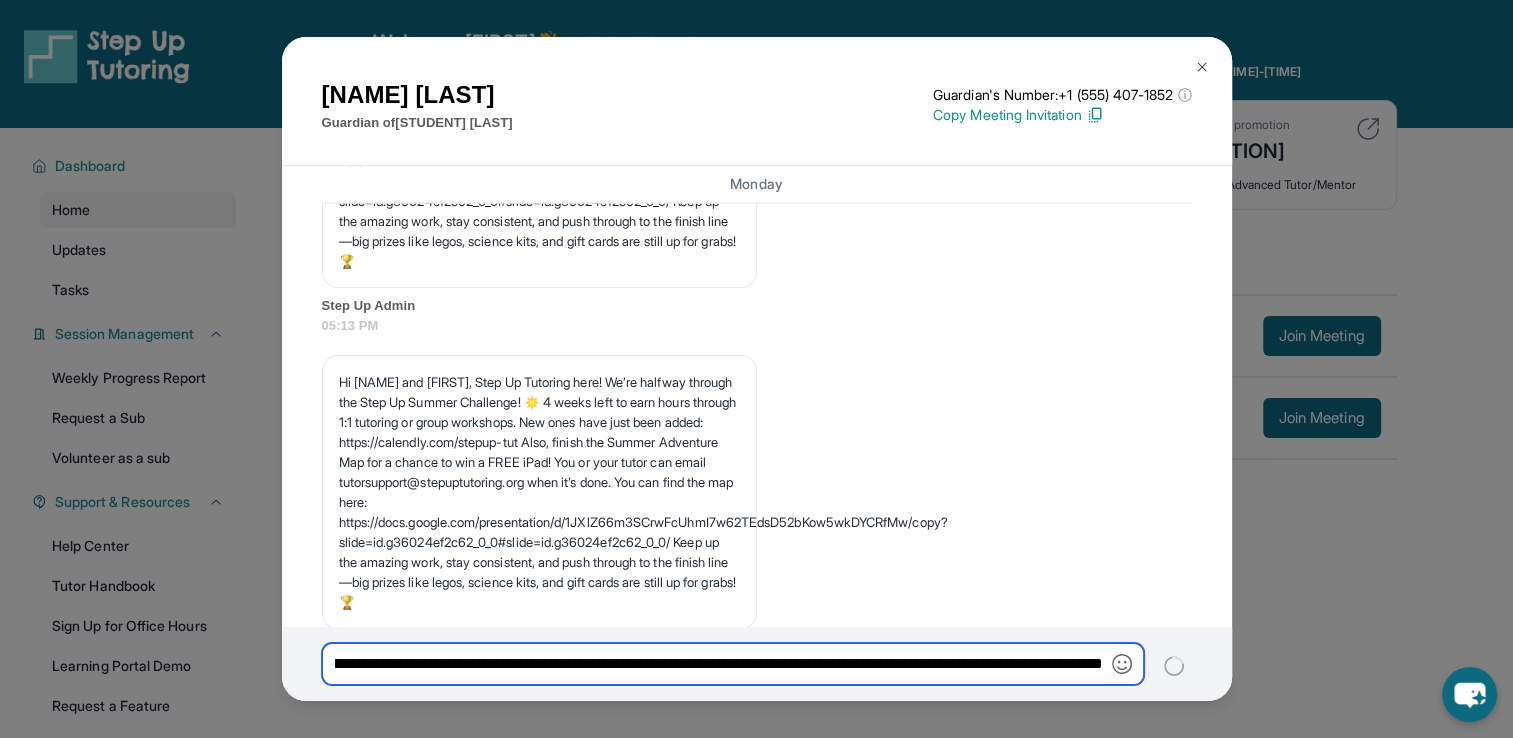 type 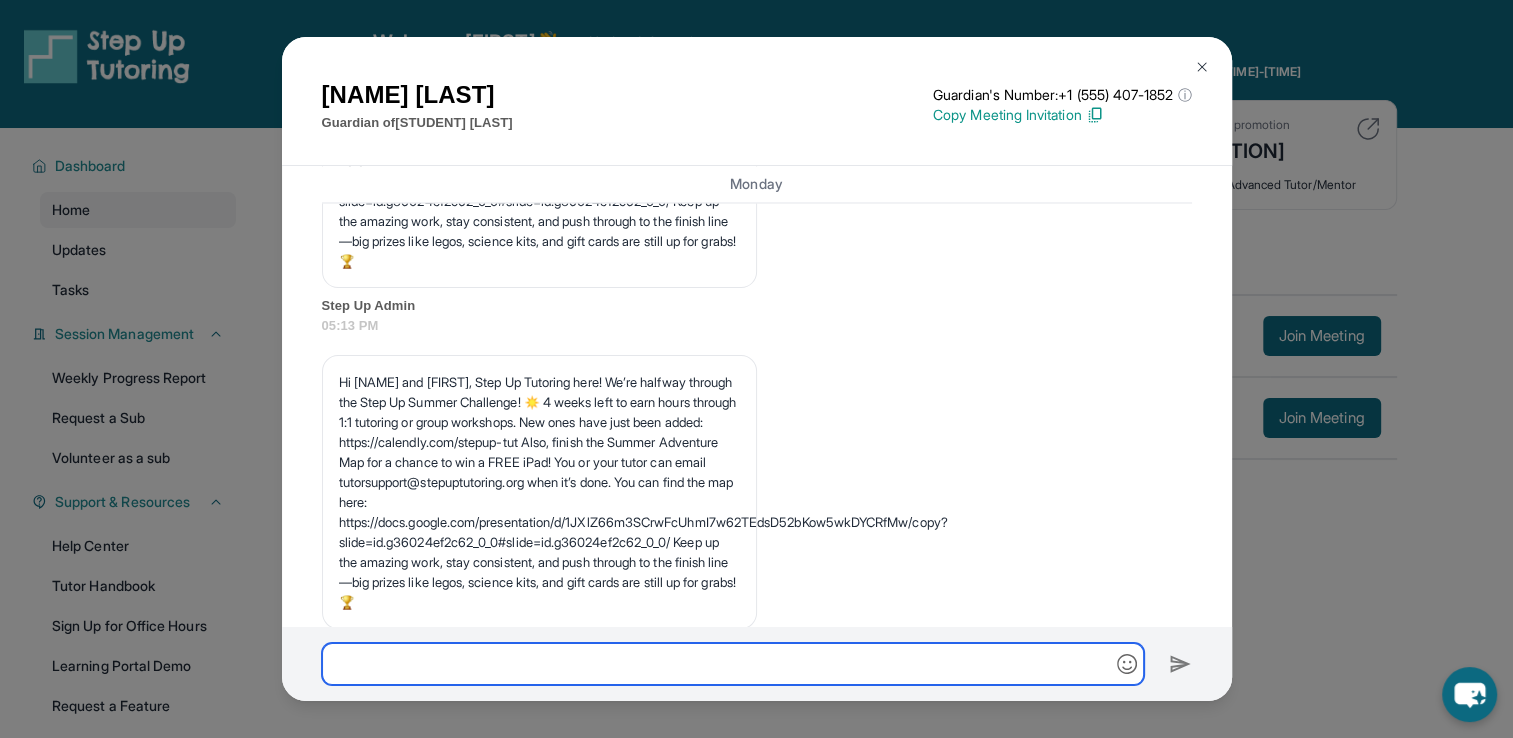 scroll, scrollTop: 0, scrollLeft: 0, axis: both 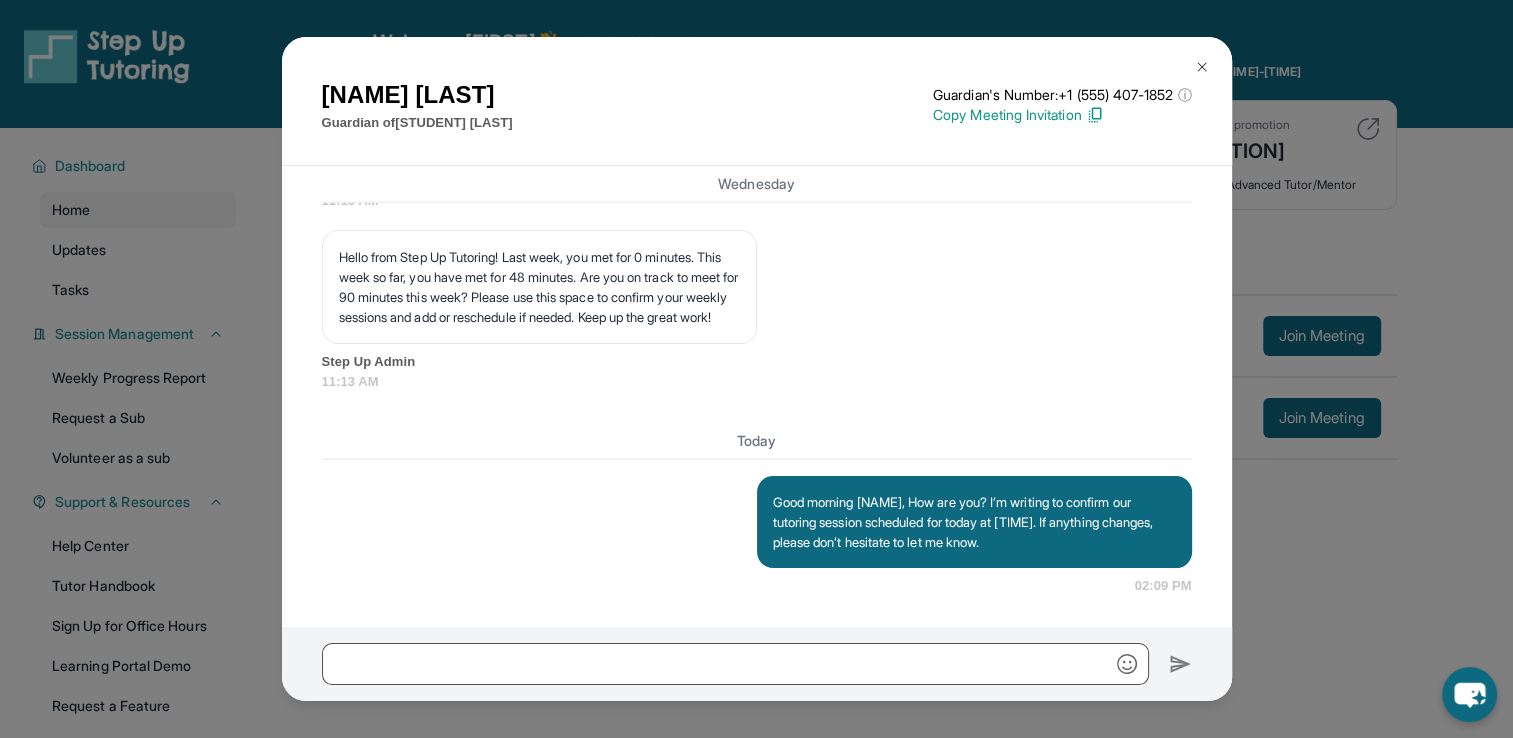 click at bounding box center [1202, 67] 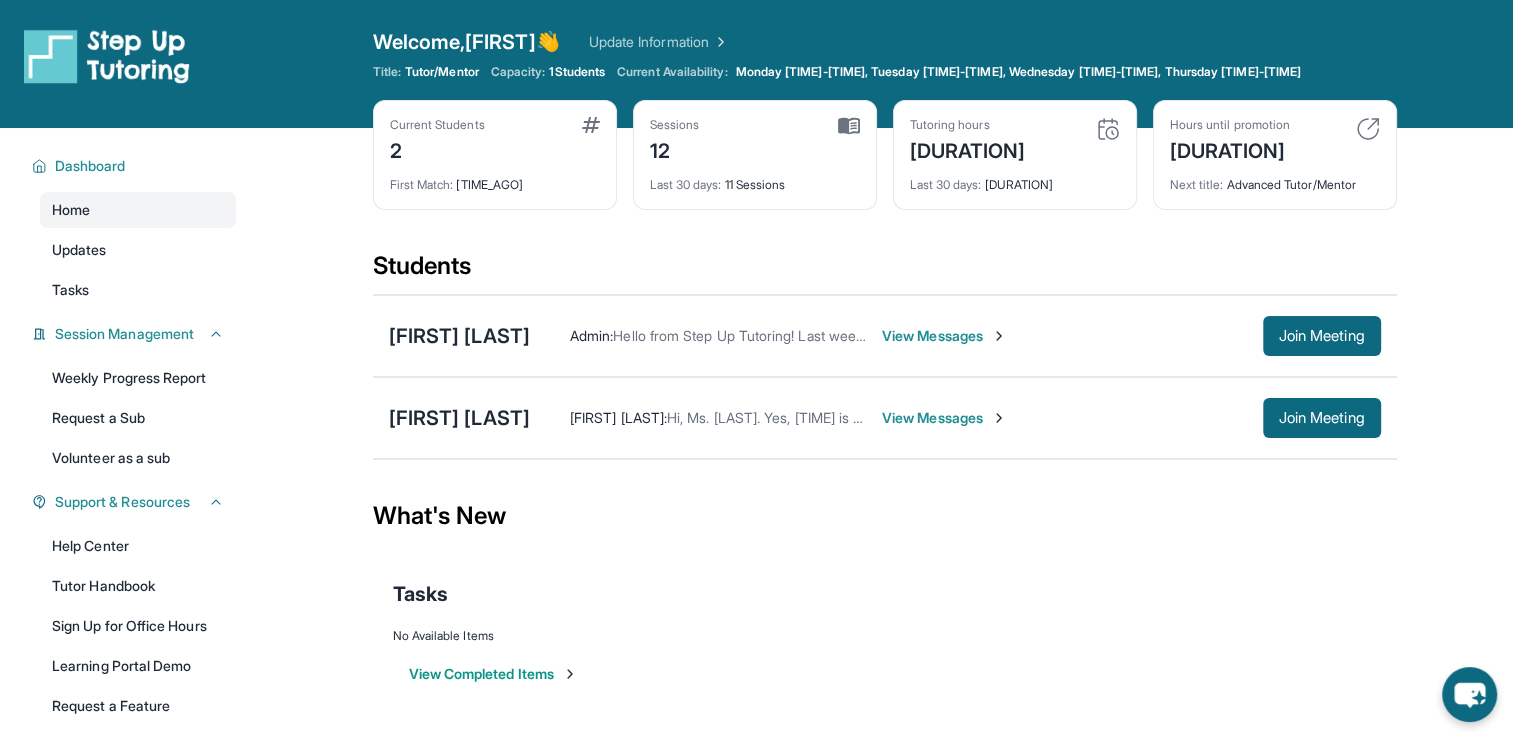 click on "1  Students" at bounding box center [577, 72] 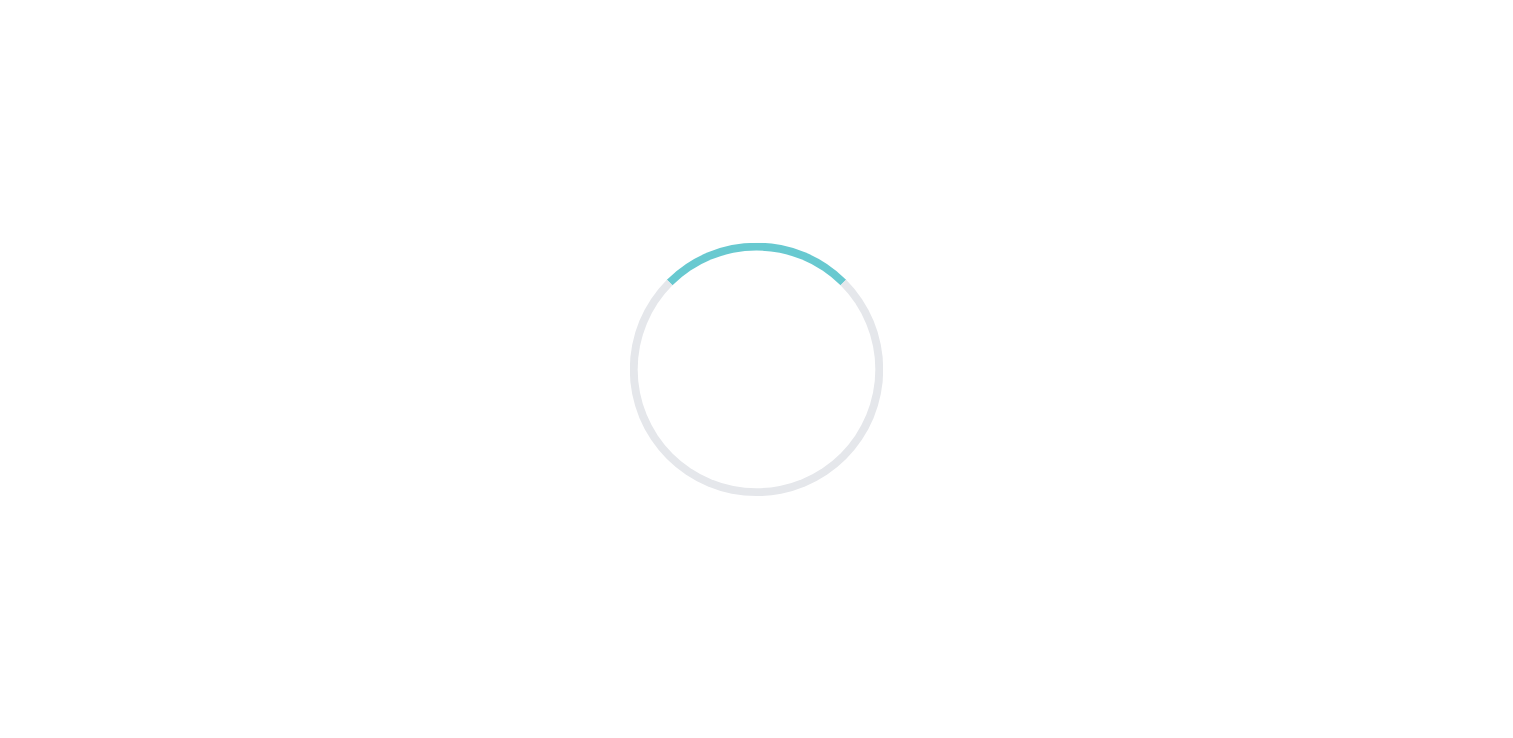 scroll, scrollTop: 0, scrollLeft: 0, axis: both 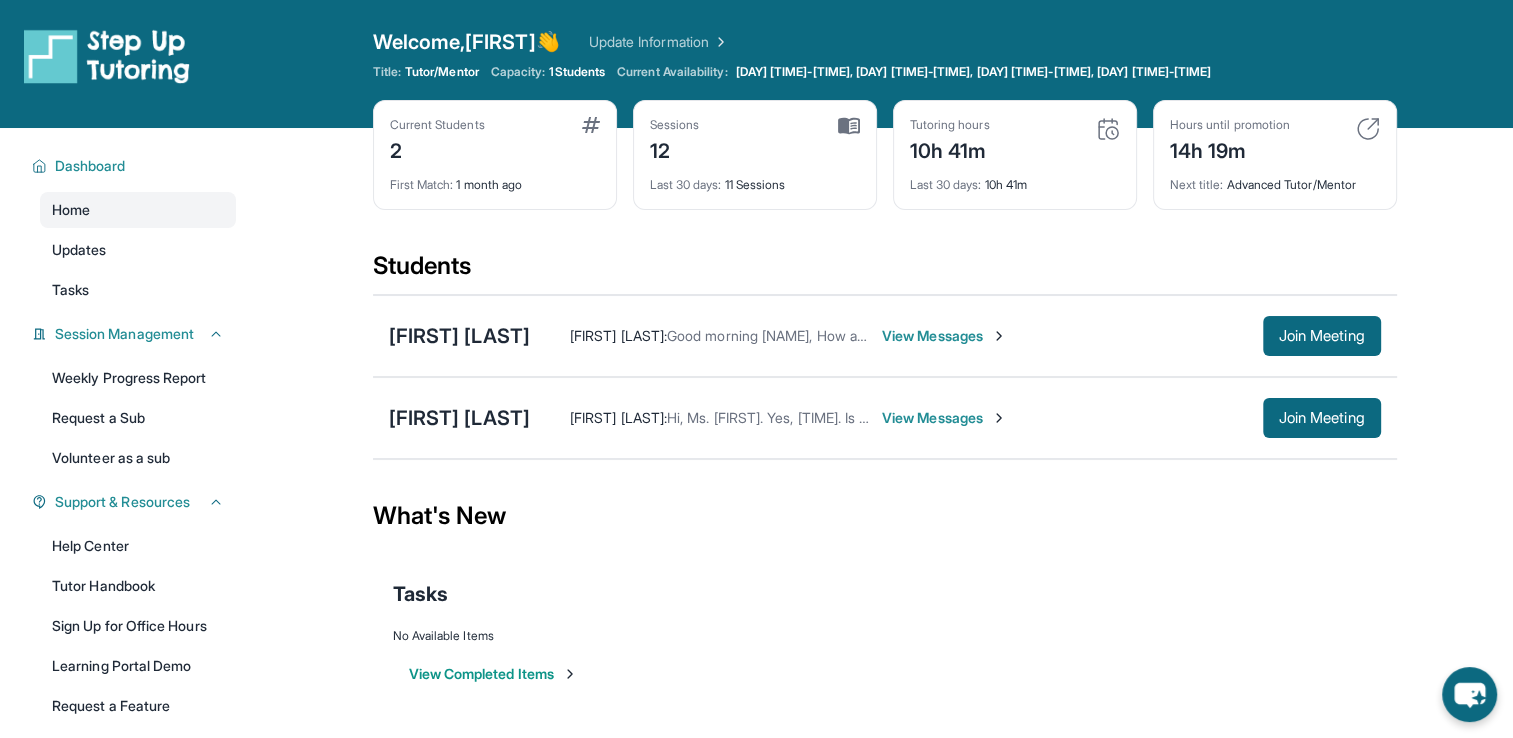click on "1  Students" at bounding box center (577, 72) 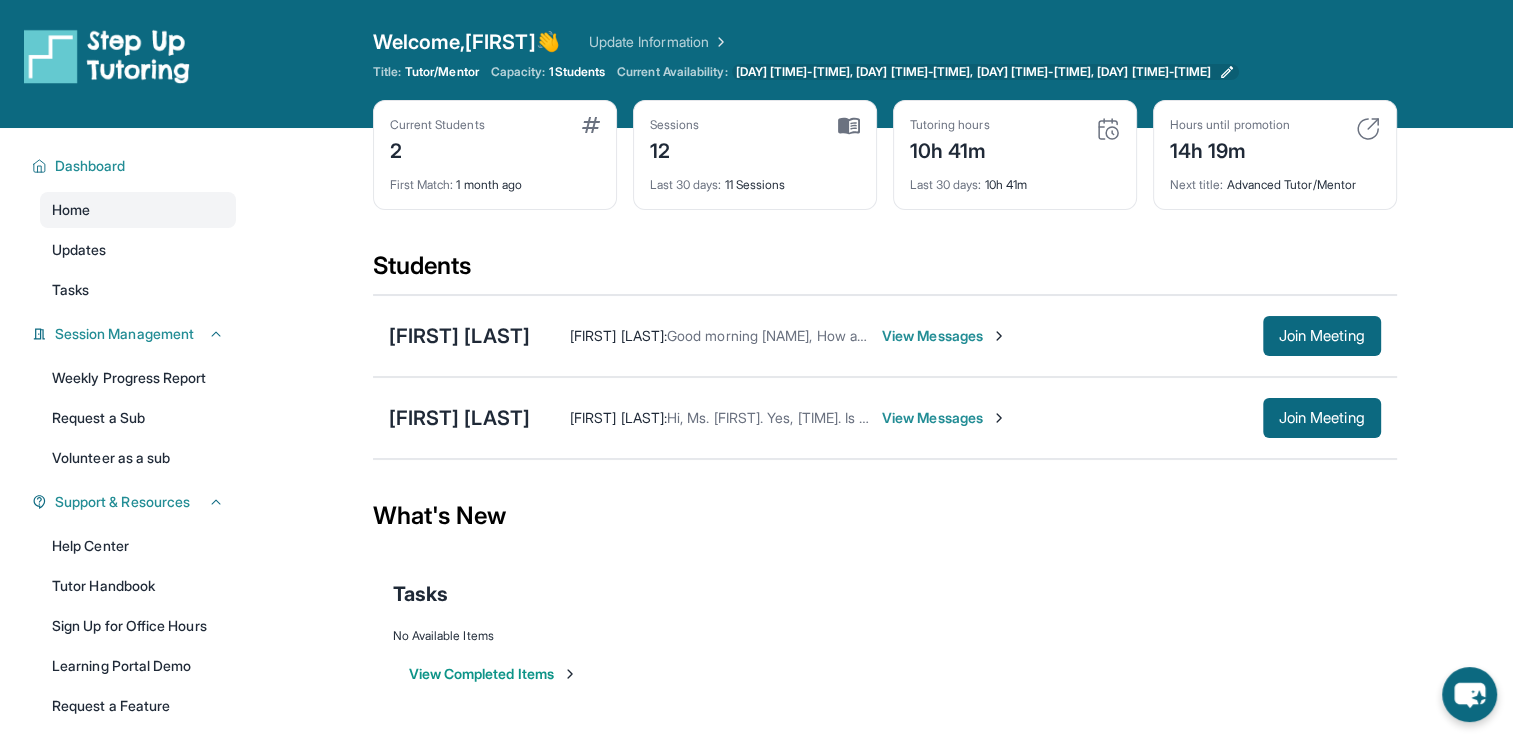 click on "Monday 12:30-20:00, Tuesday 12:30-20:00, Wednesday 12:30-18:00, Thursday 12:30-20:00" at bounding box center (974, 72) 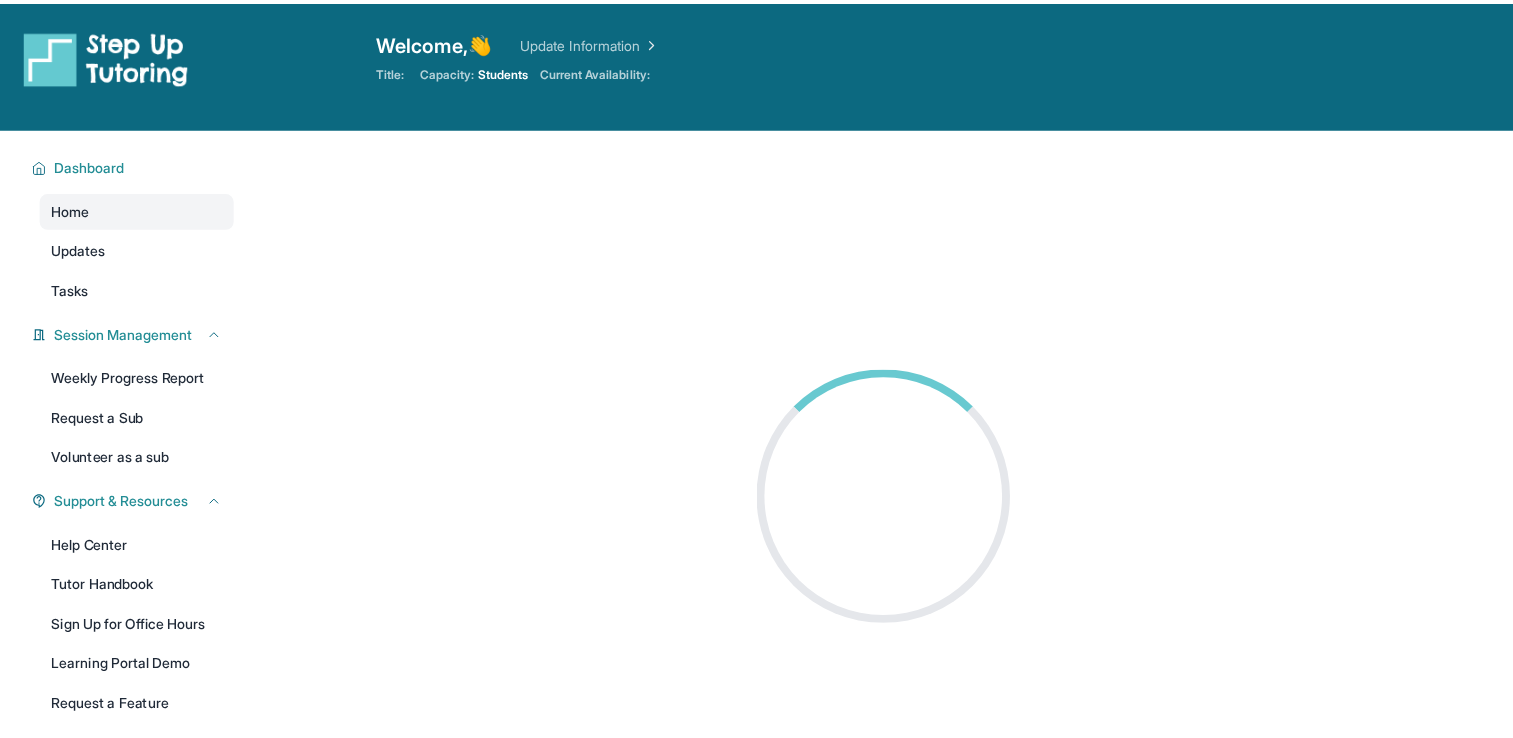 scroll, scrollTop: 0, scrollLeft: 0, axis: both 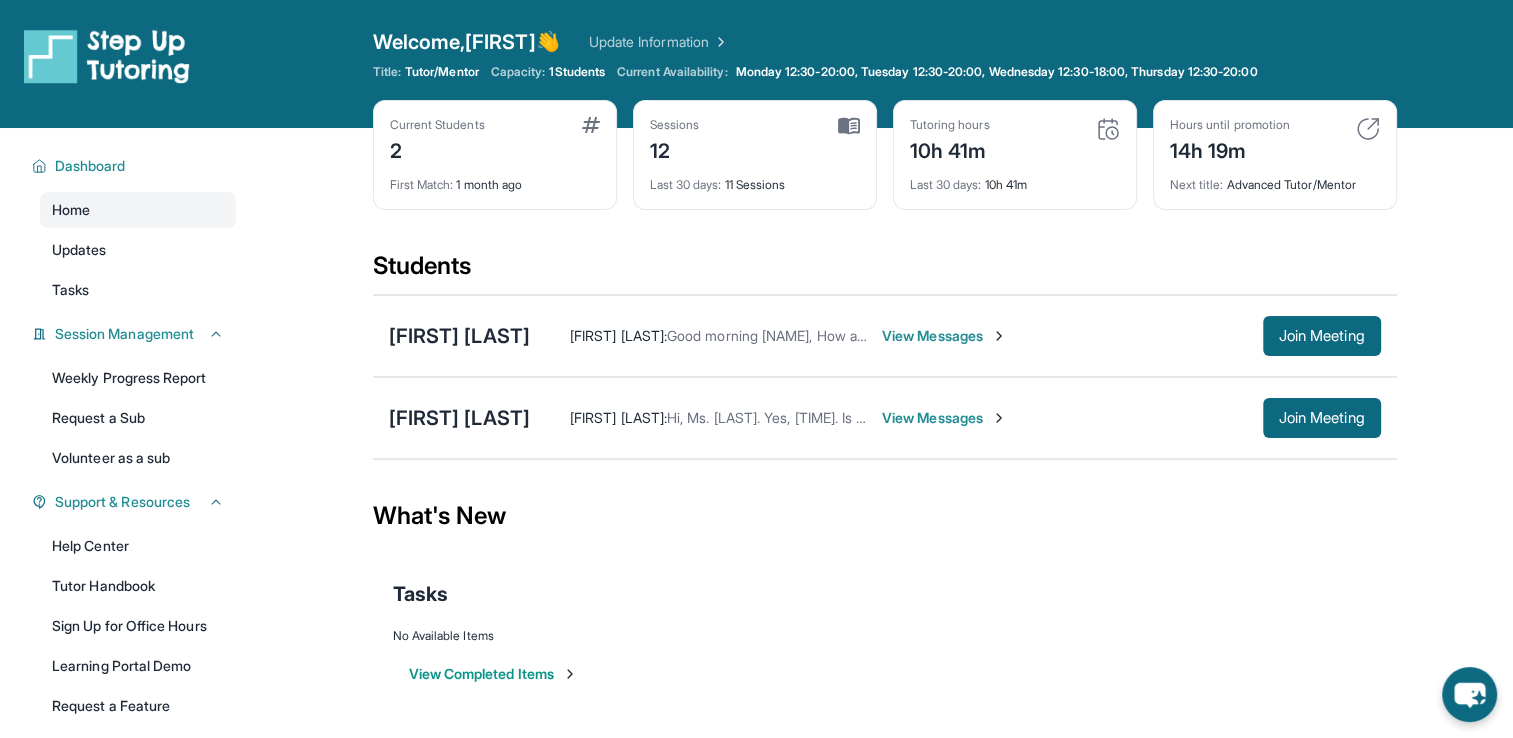 click on "Update Information" at bounding box center (659, 42) 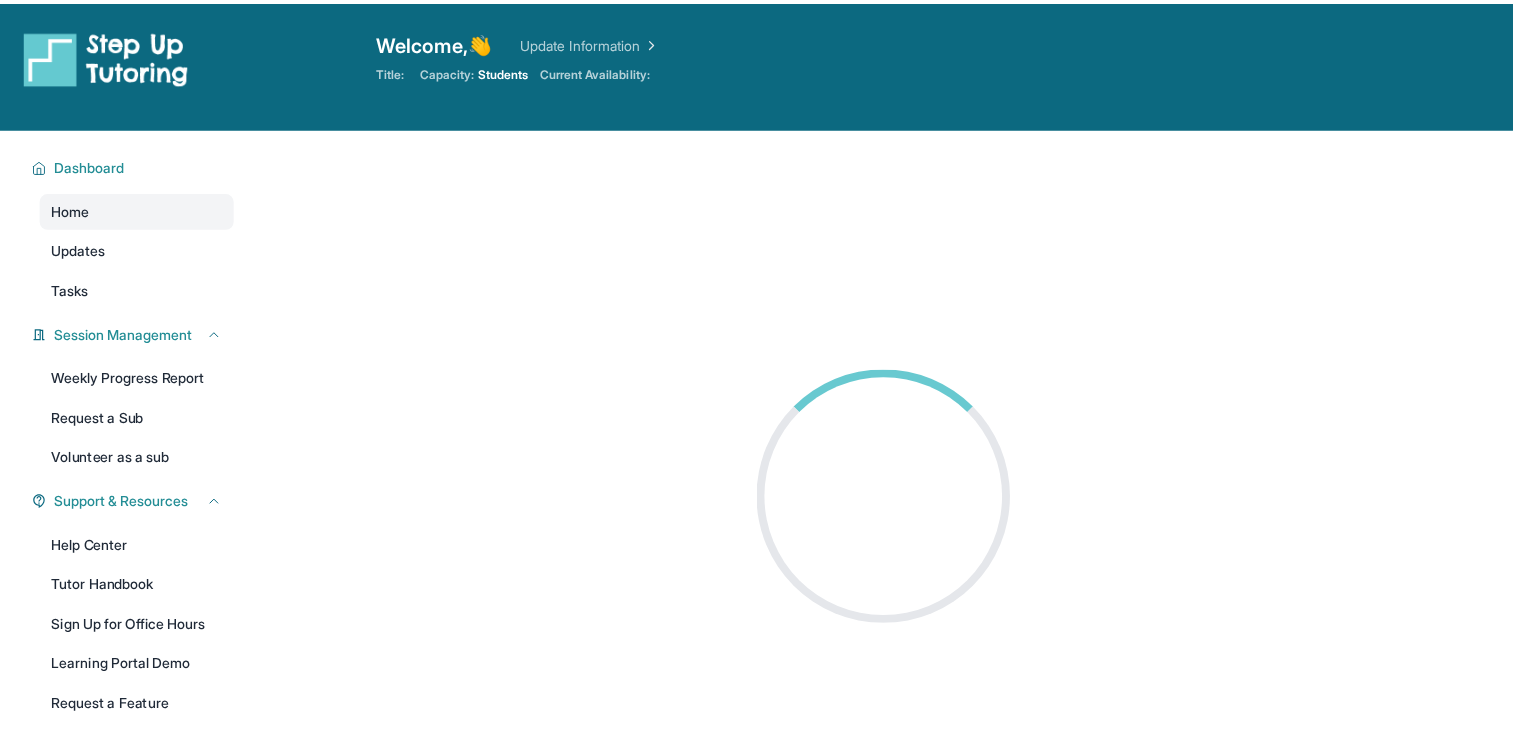 scroll, scrollTop: 0, scrollLeft: 0, axis: both 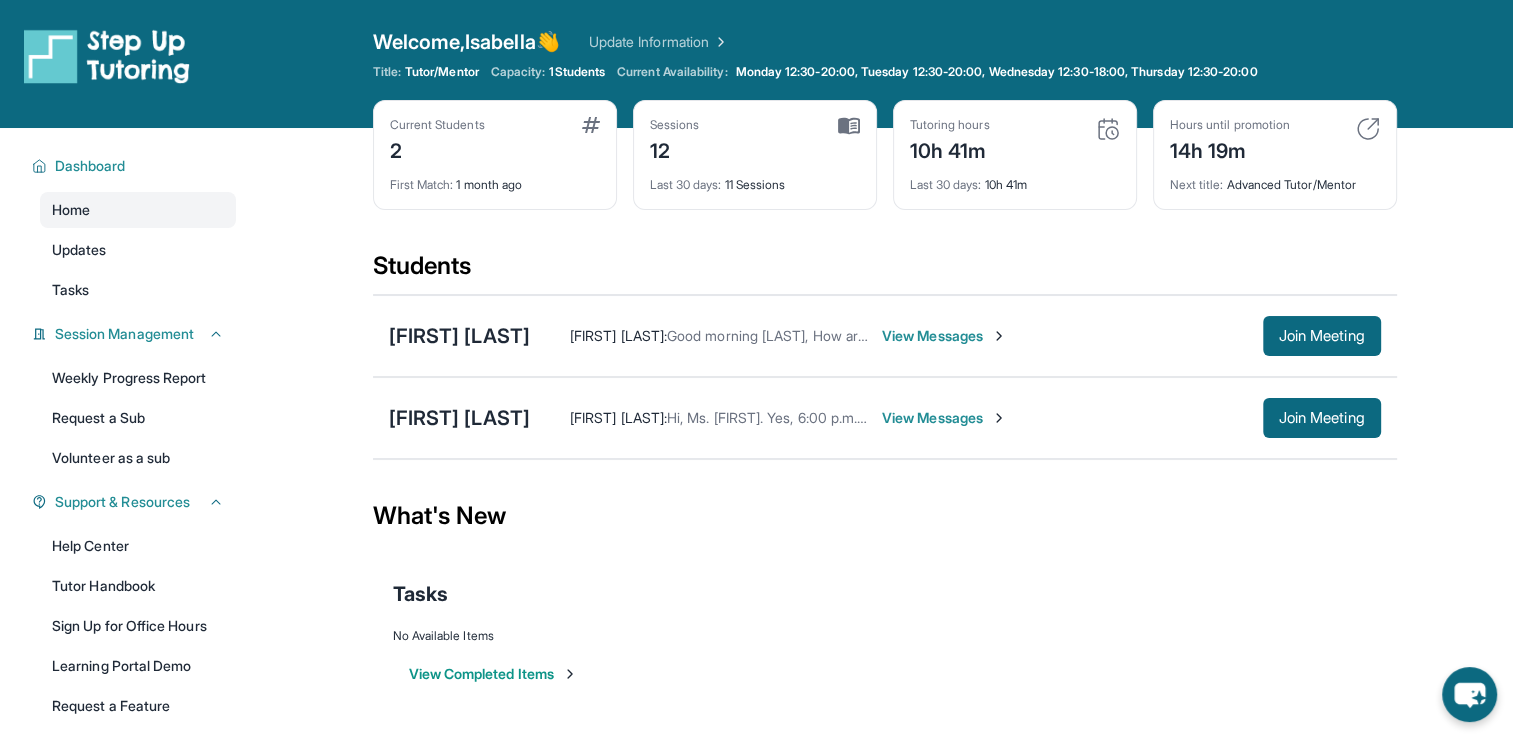 click on "View Messages" at bounding box center [944, 336] 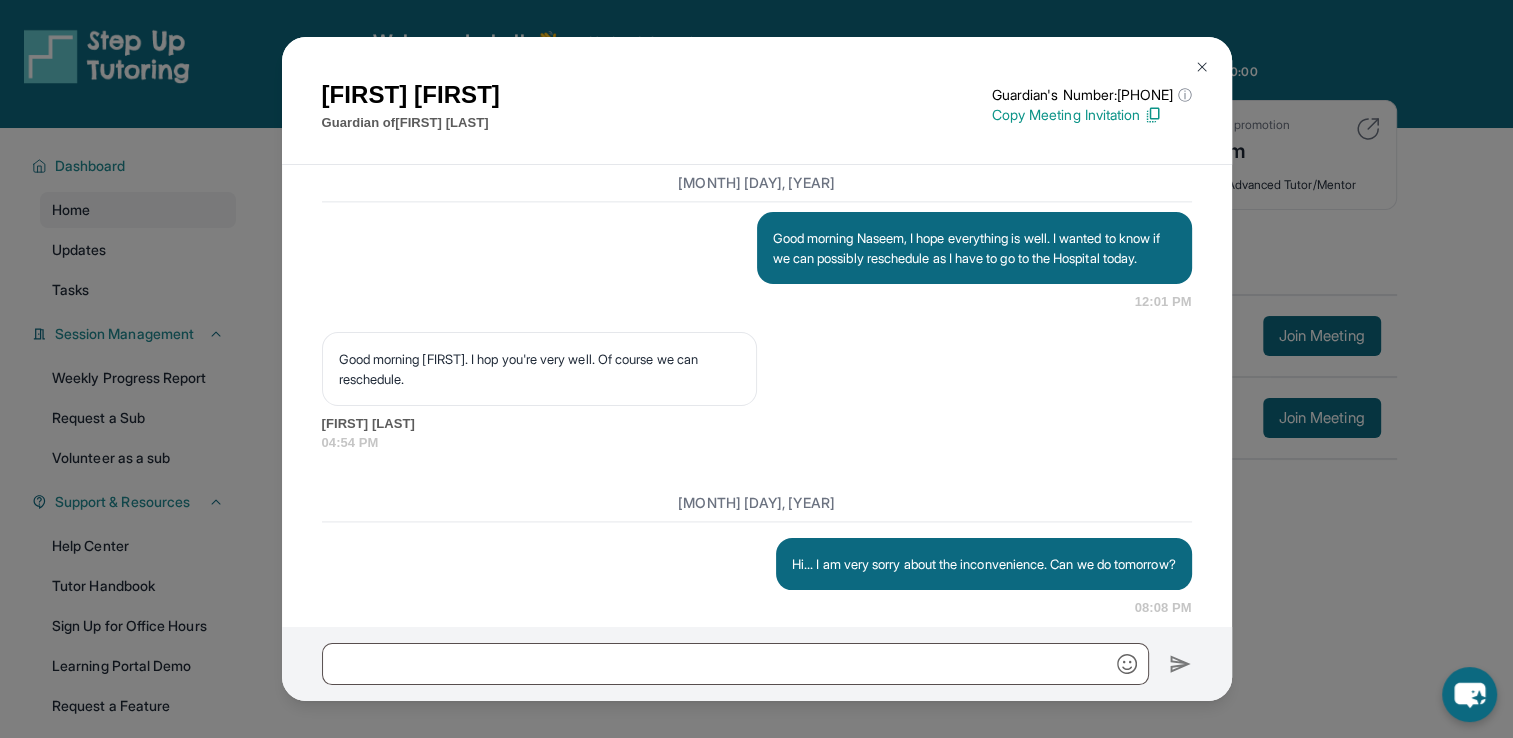 scroll, scrollTop: 12927, scrollLeft: 0, axis: vertical 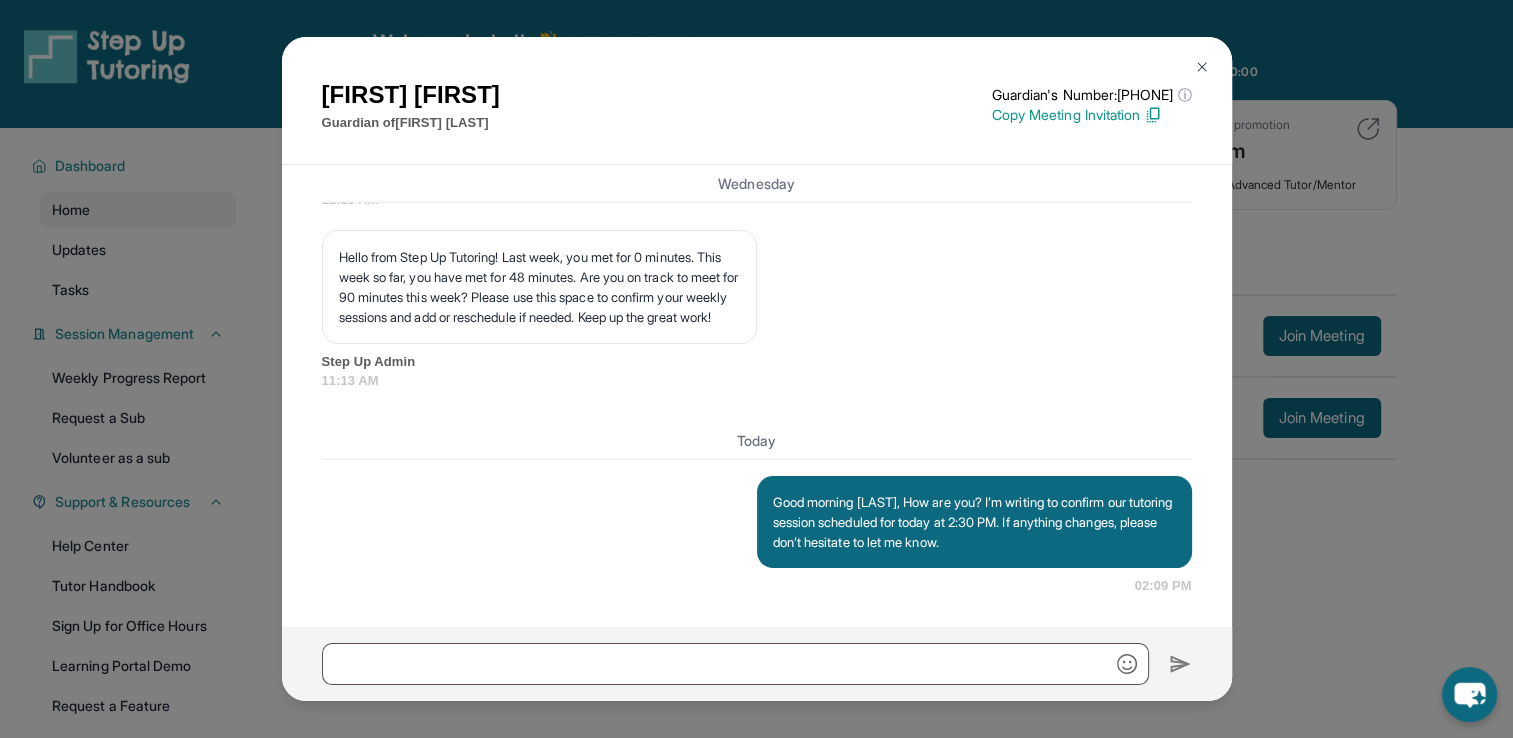 click at bounding box center (1202, 67) 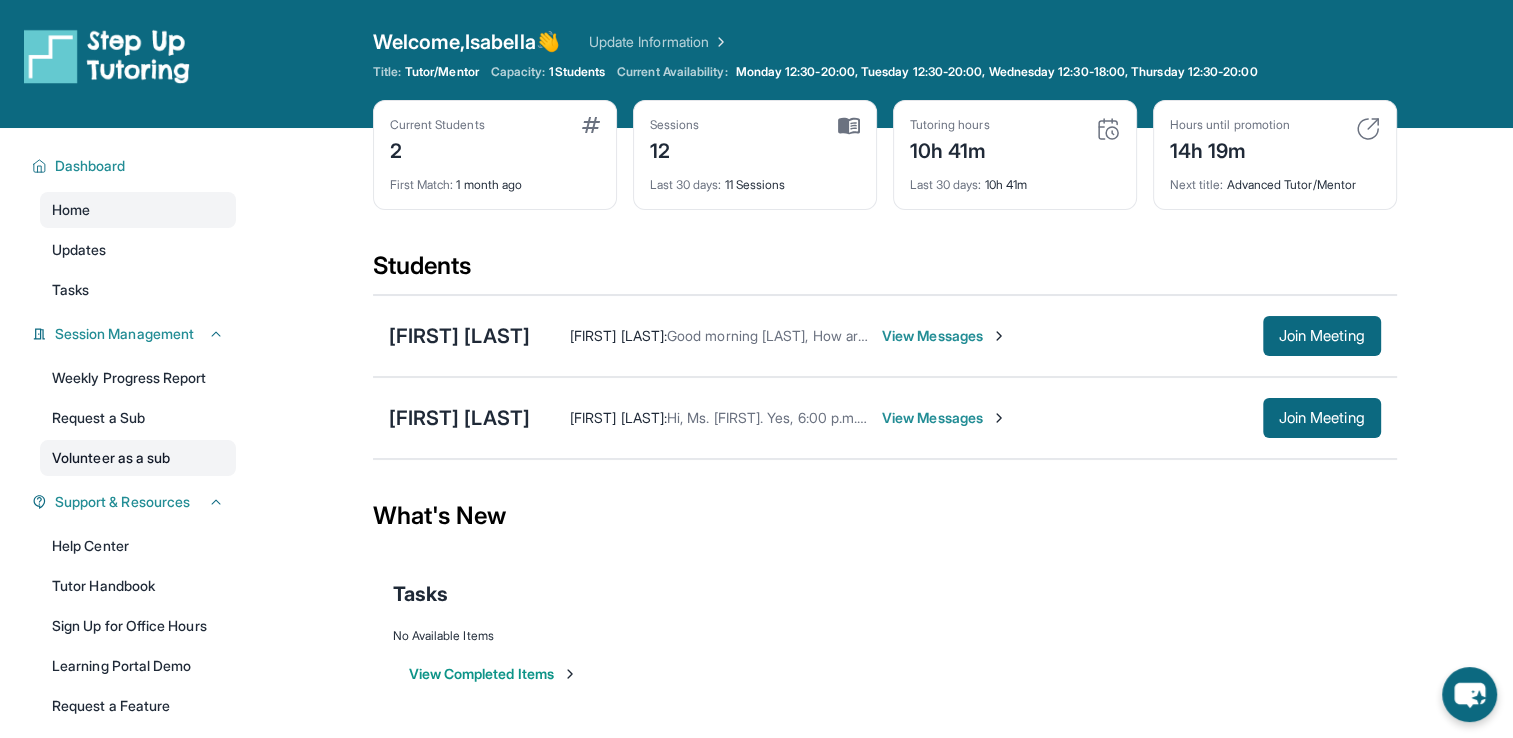 click on "Volunteer as a sub" at bounding box center [138, 458] 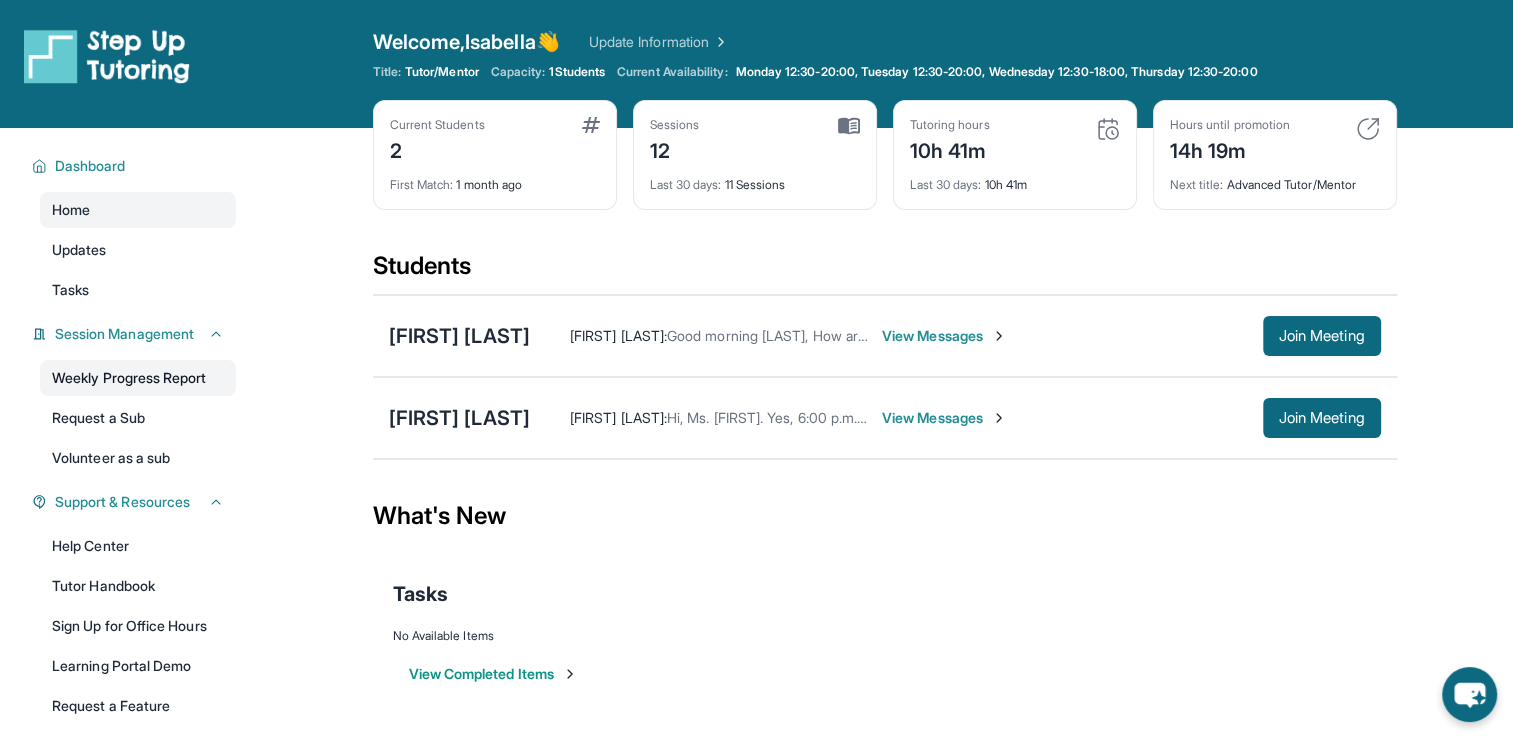click on "Weekly Progress Report" at bounding box center (138, 378) 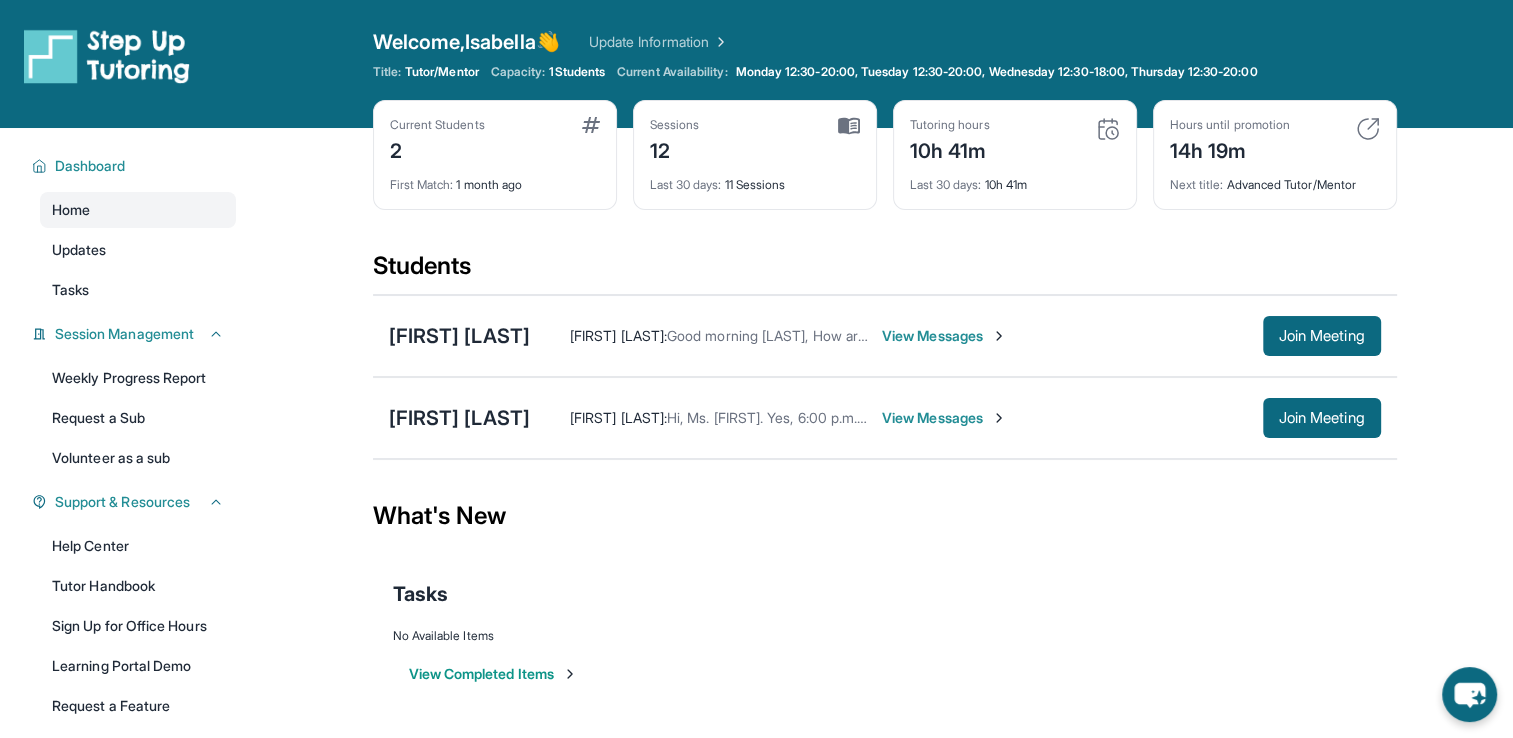 click on "View Messages" at bounding box center [944, 418] 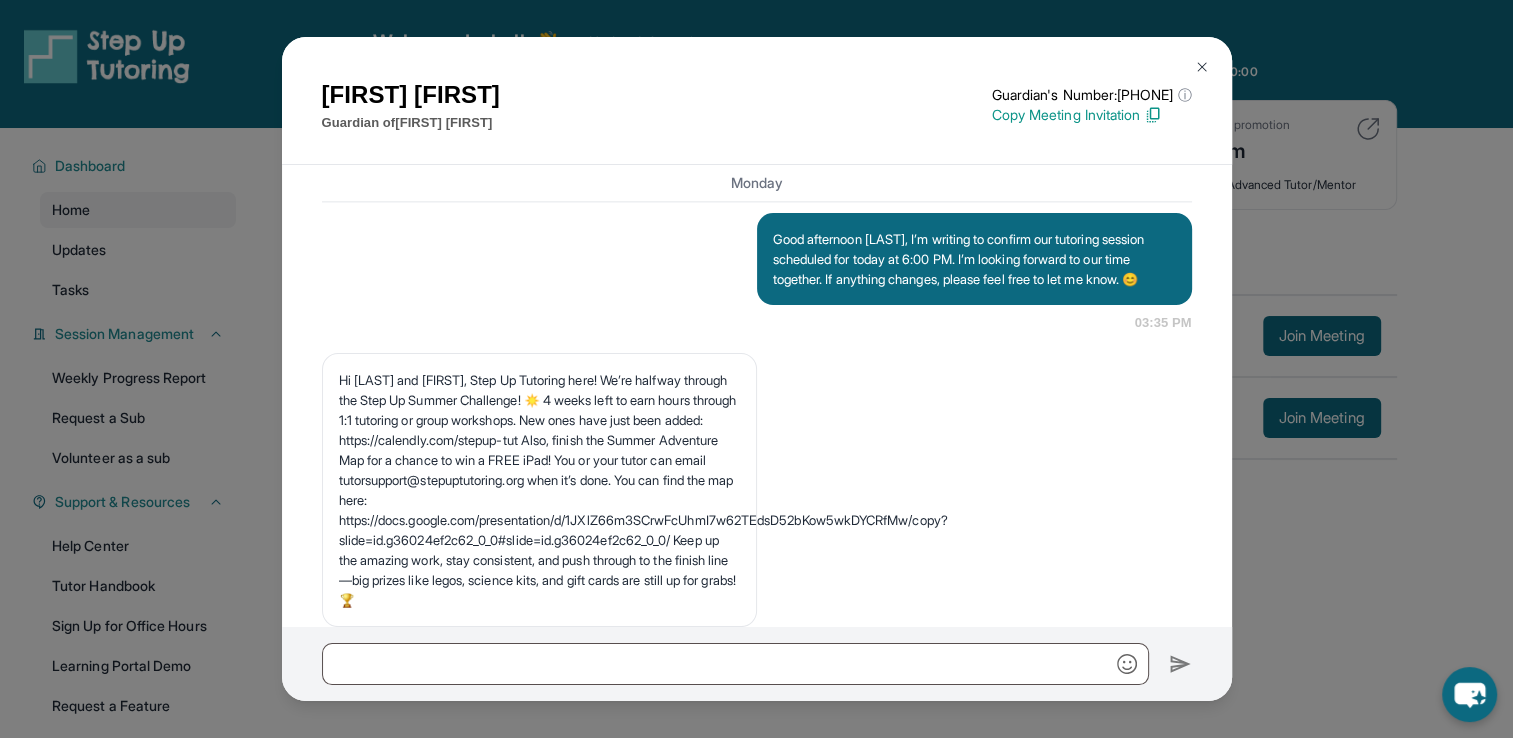 scroll, scrollTop: 12032, scrollLeft: 0, axis: vertical 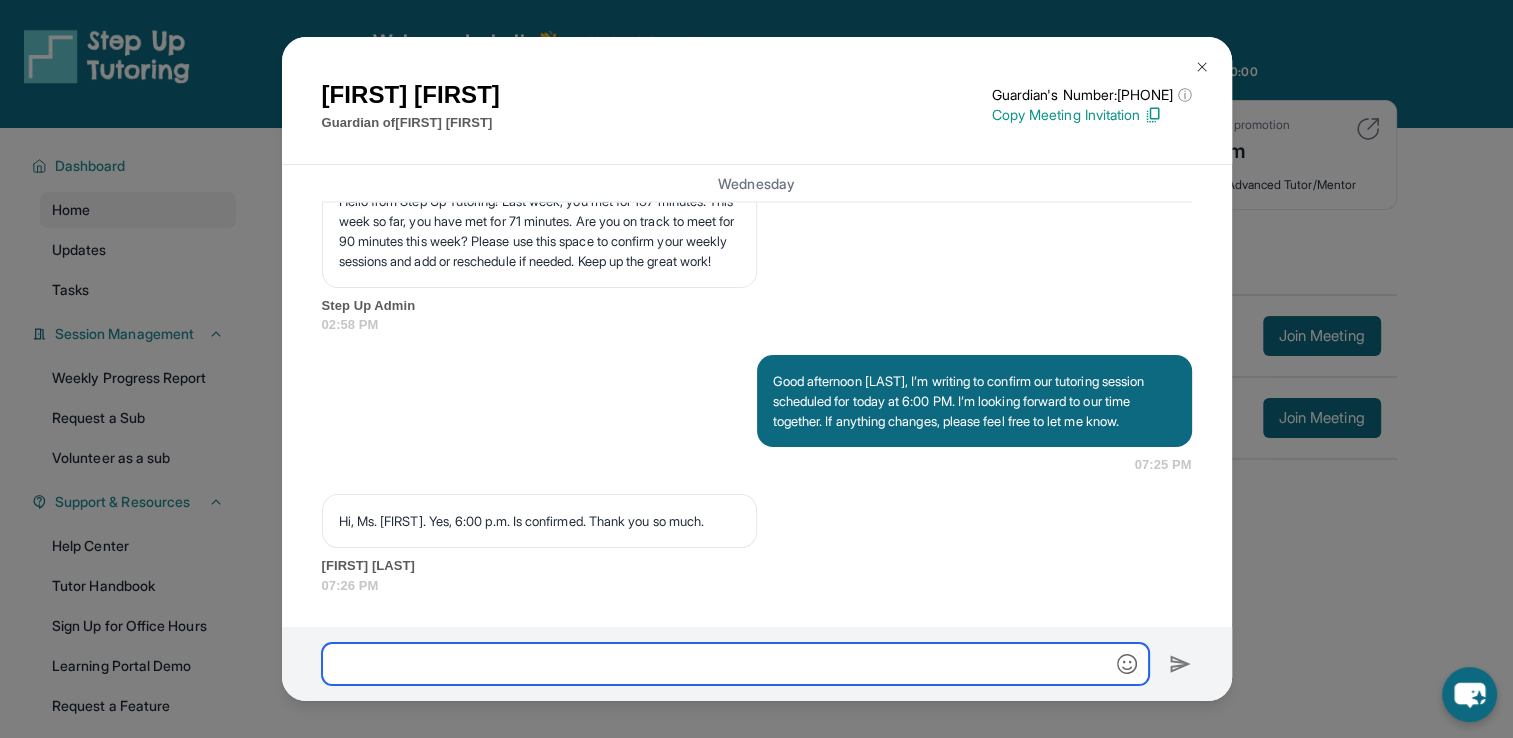 click at bounding box center (735, 664) 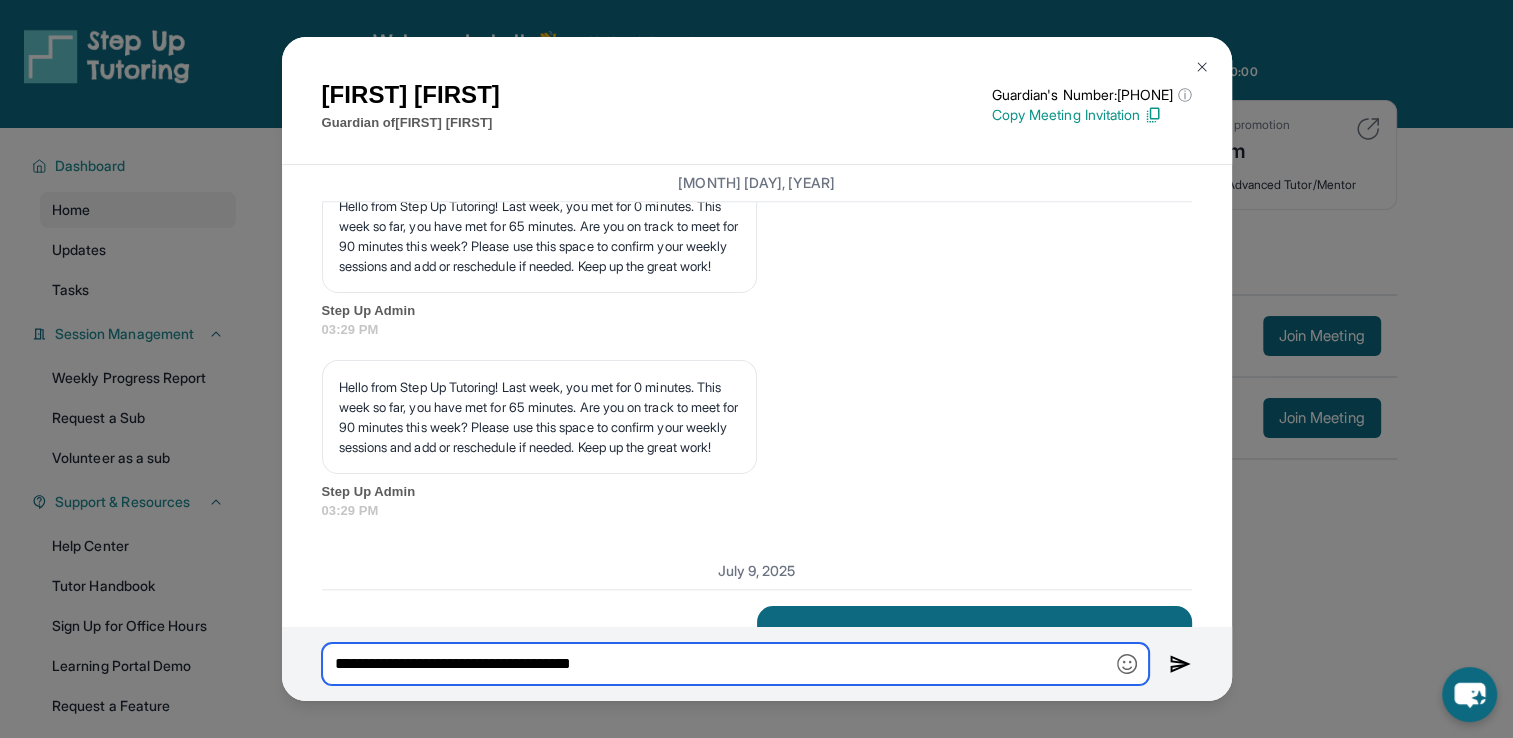 scroll, scrollTop: 9604, scrollLeft: 0, axis: vertical 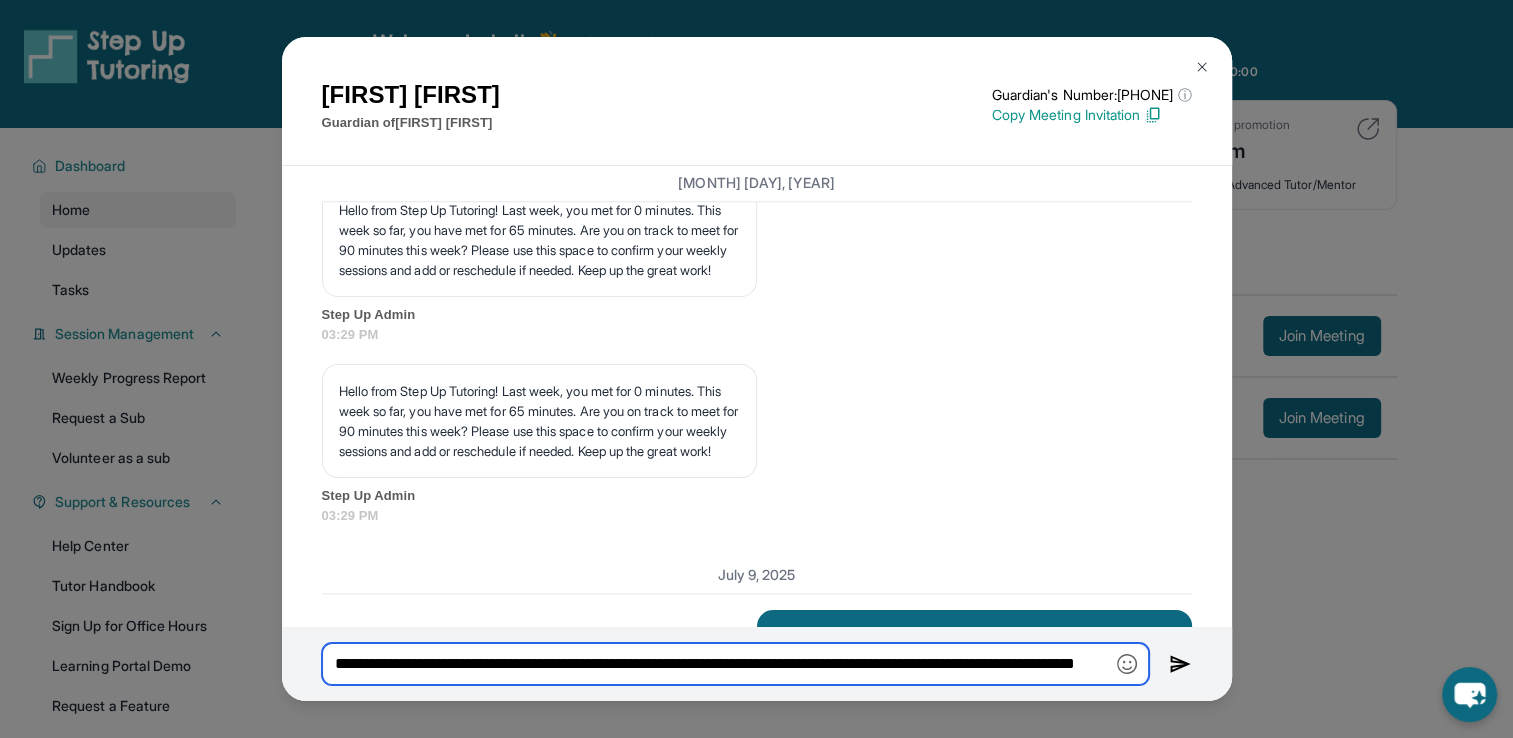 click on "**********" at bounding box center (735, 664) 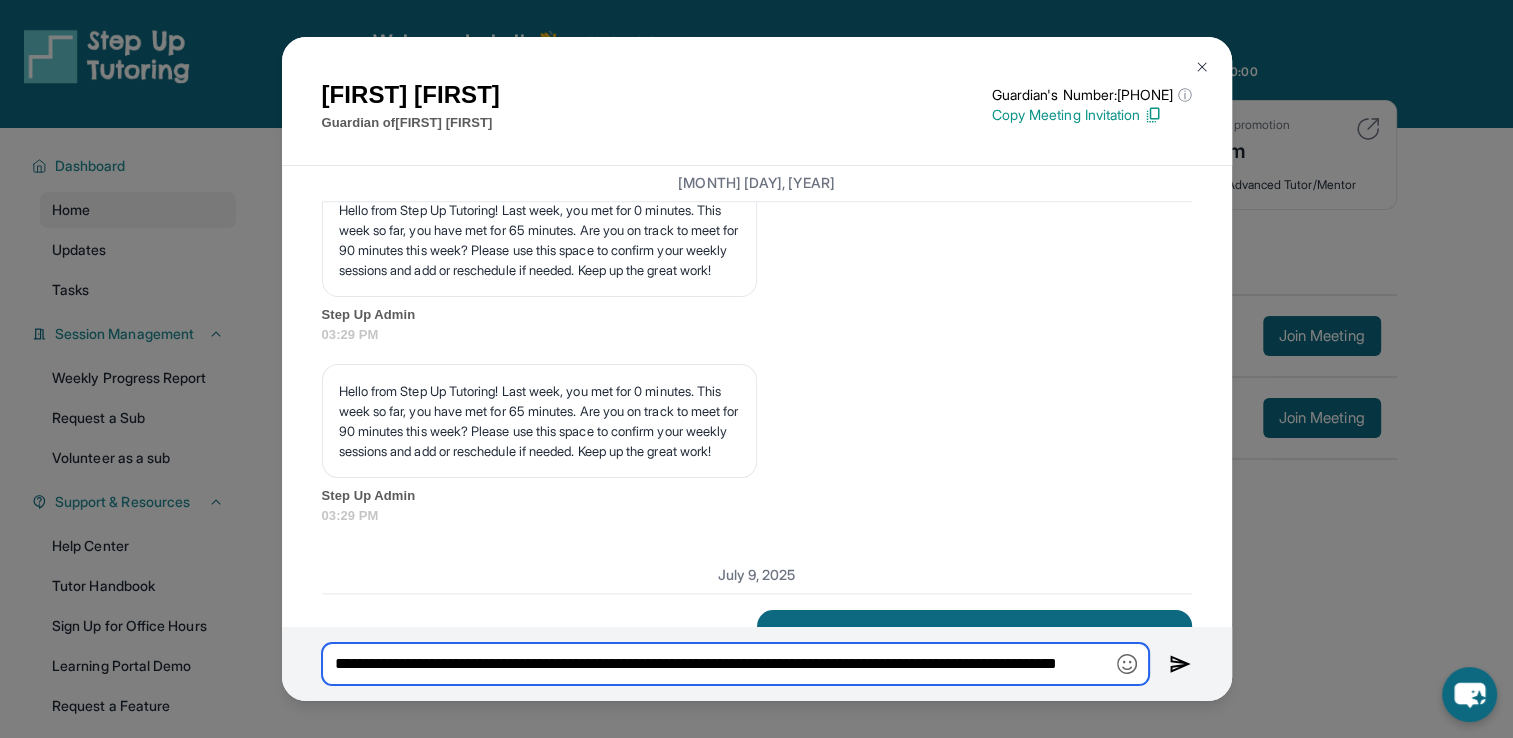 scroll, scrollTop: 0, scrollLeft: 128, axis: horizontal 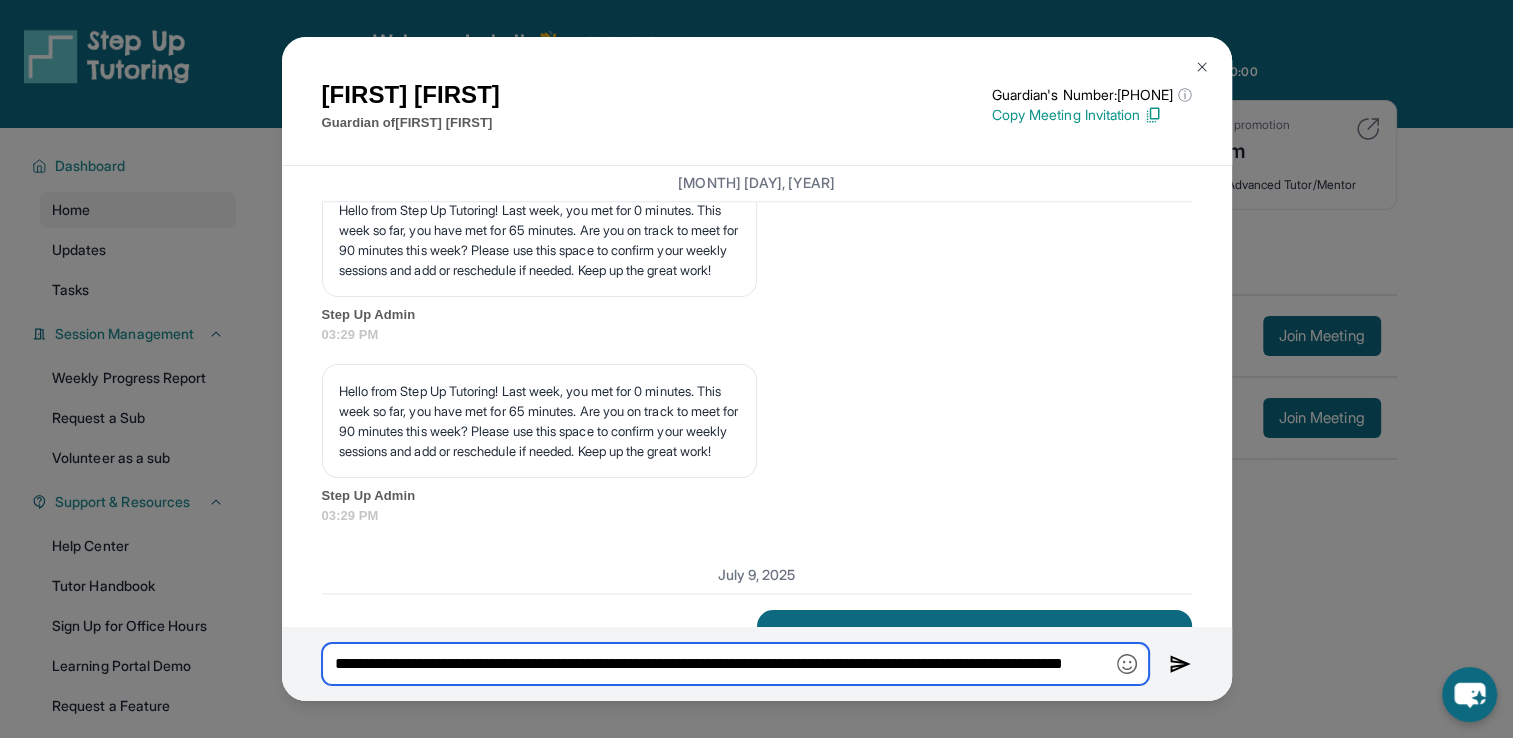 drag, startPoint x: 1092, startPoint y: 664, endPoint x: 1129, endPoint y: 667, distance: 37.12142 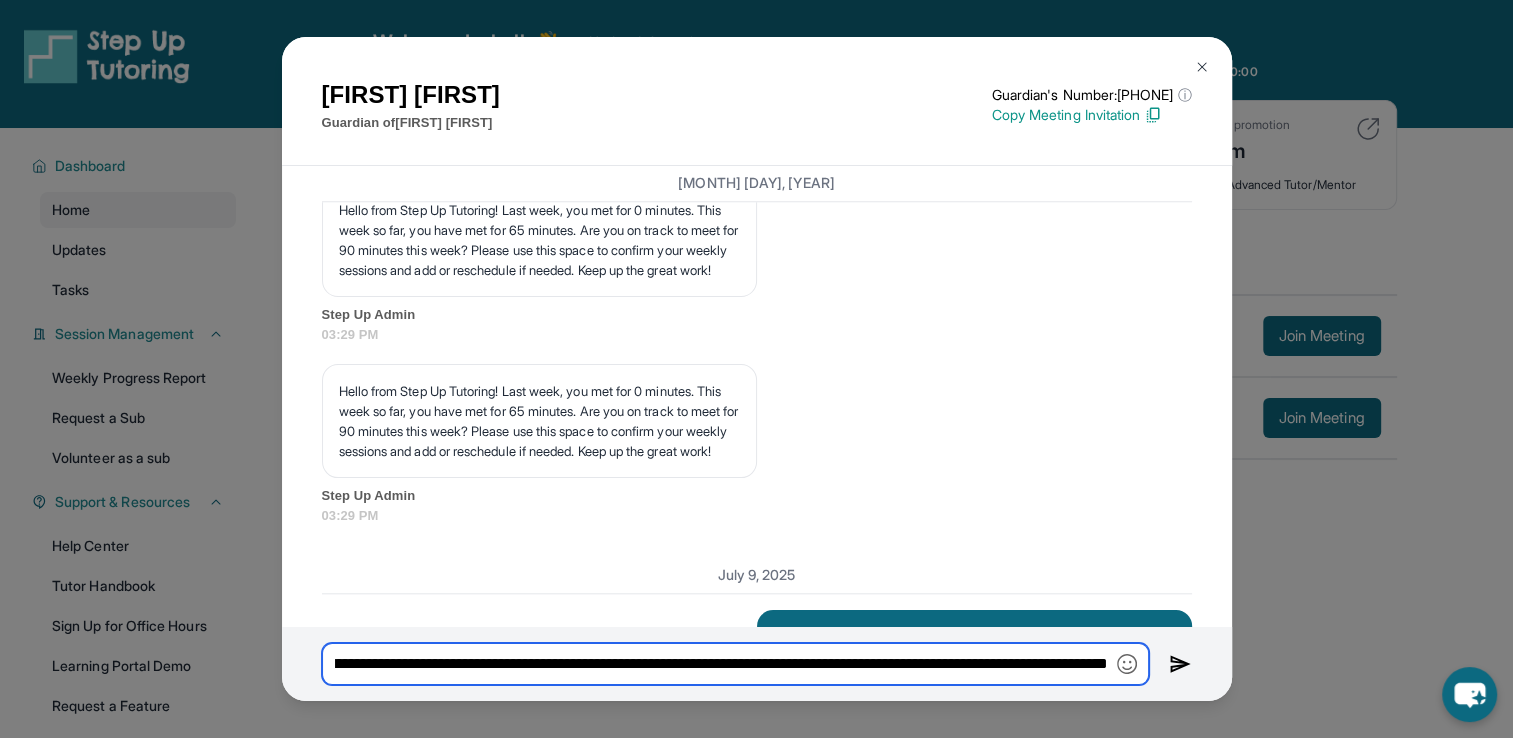 scroll, scrollTop: 0, scrollLeft: 300, axis: horizontal 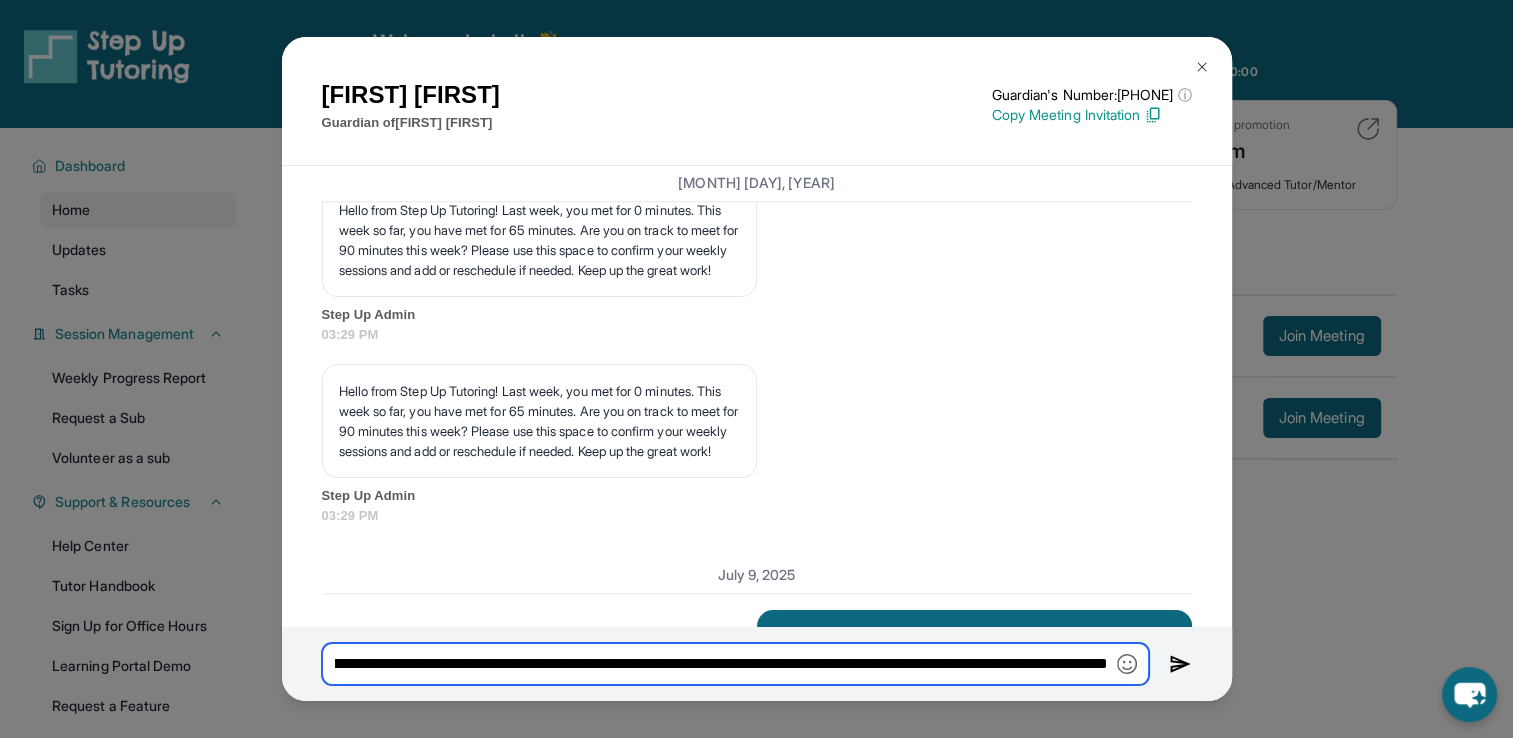 click on "**********" at bounding box center [735, 664] 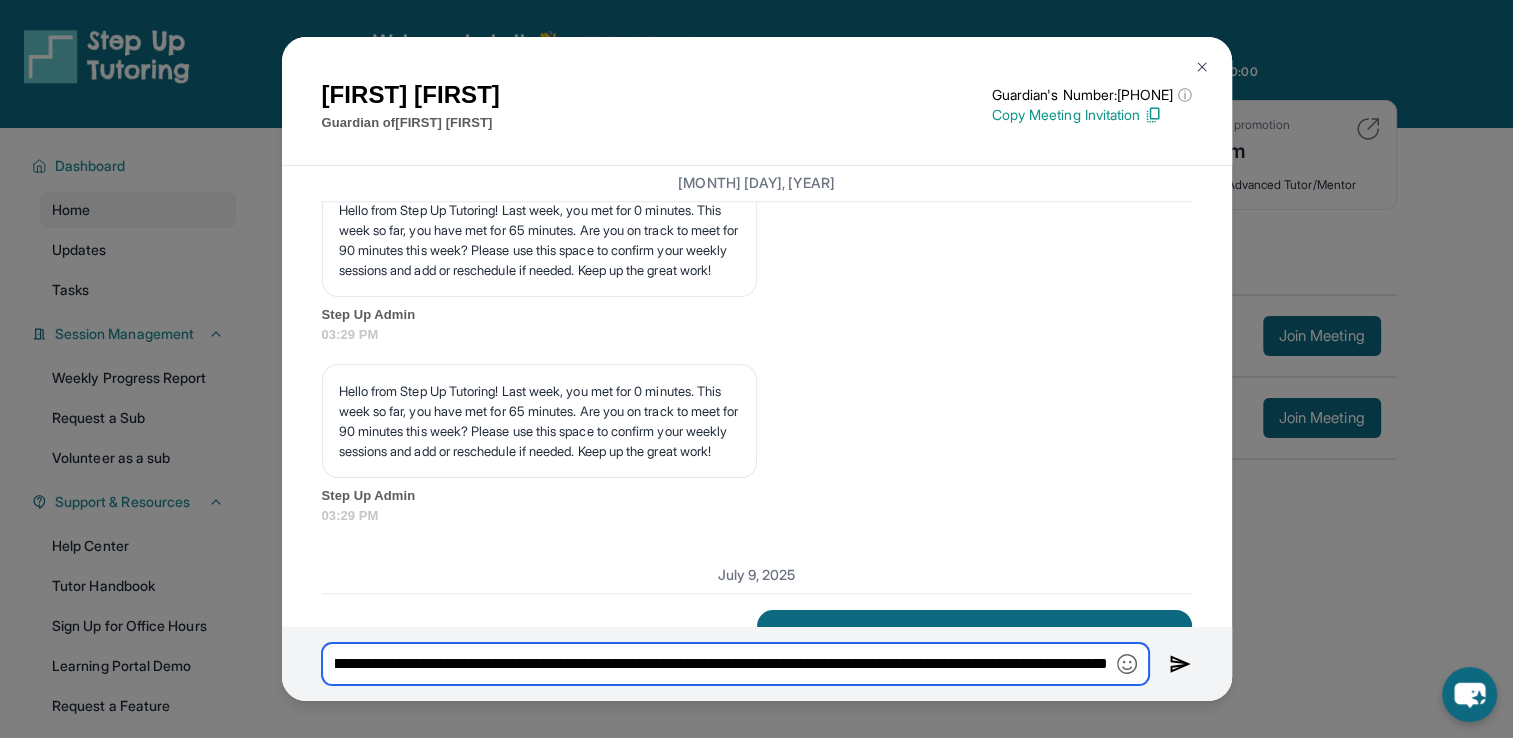 scroll, scrollTop: 0, scrollLeft: 1004, axis: horizontal 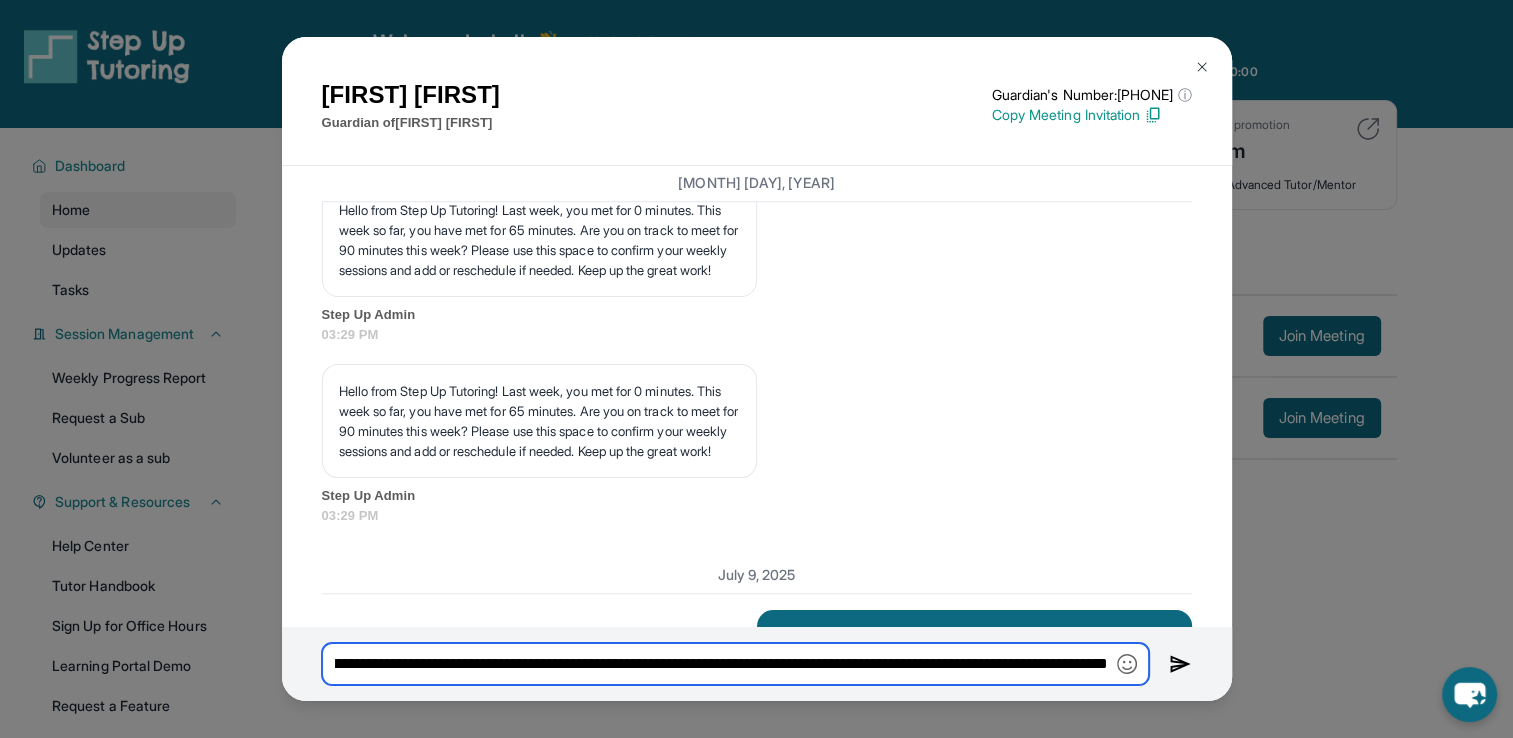 click on "**********" at bounding box center [735, 664] 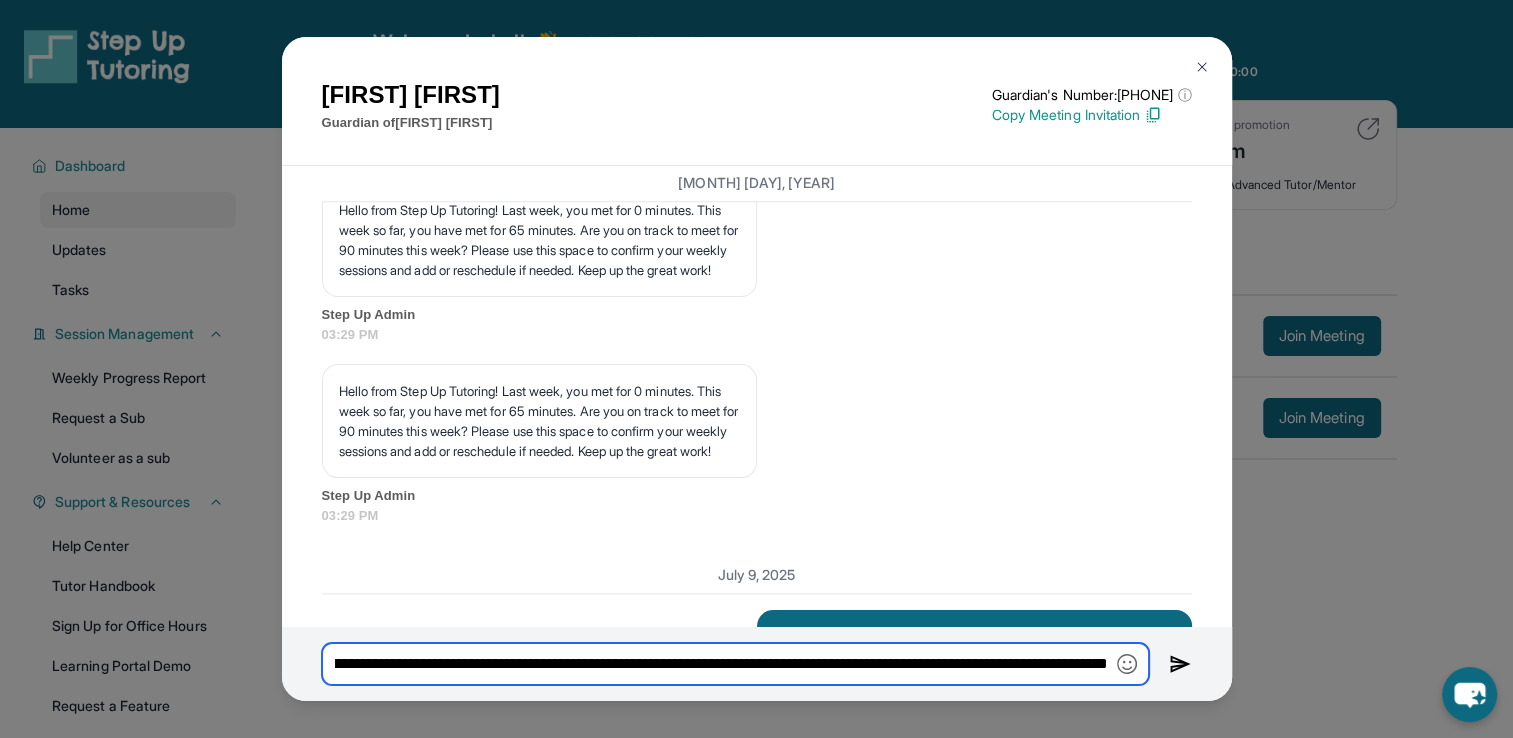 scroll, scrollTop: 0, scrollLeft: 1031, axis: horizontal 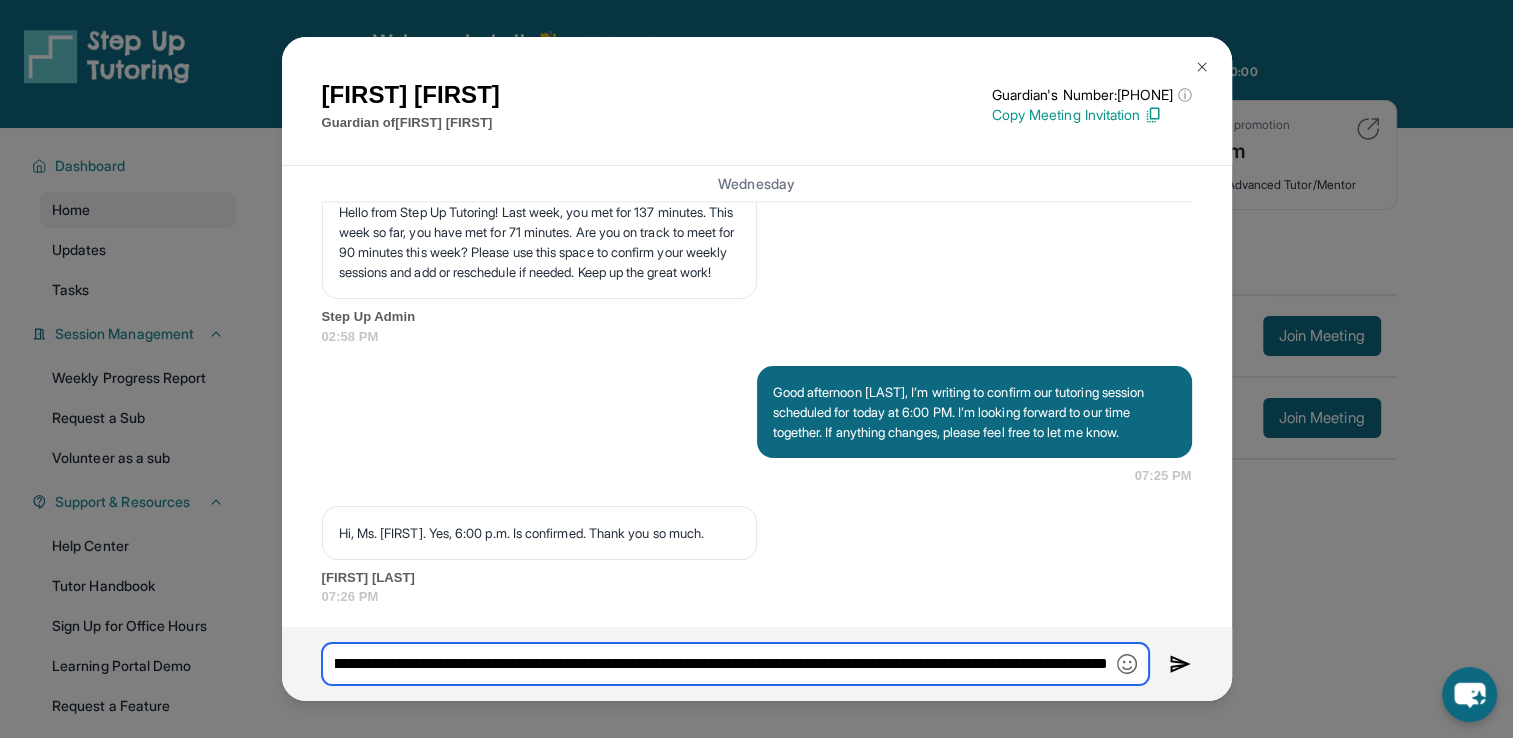click on "**********" at bounding box center (735, 664) 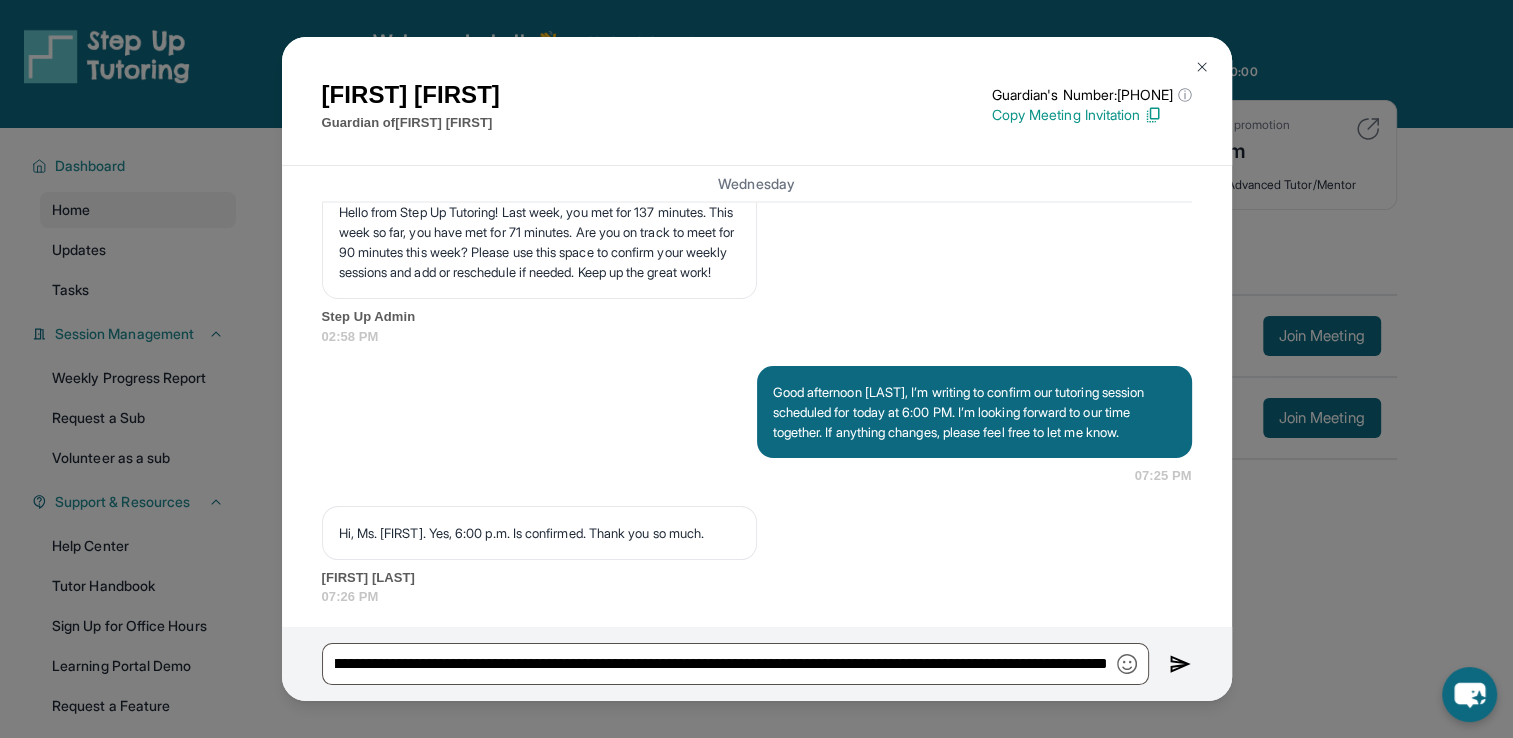 scroll, scrollTop: 0, scrollLeft: 0, axis: both 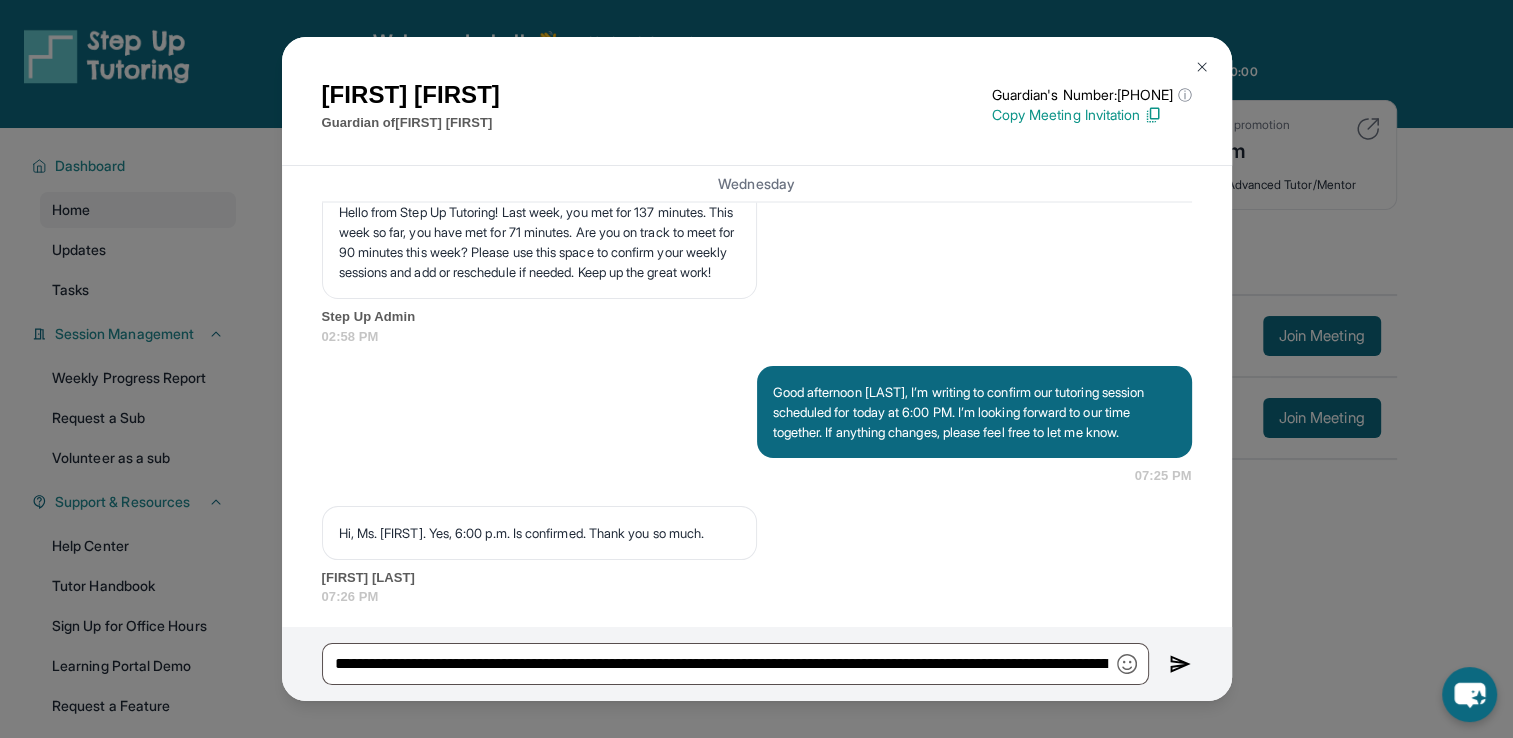 click at bounding box center (1127, 664) 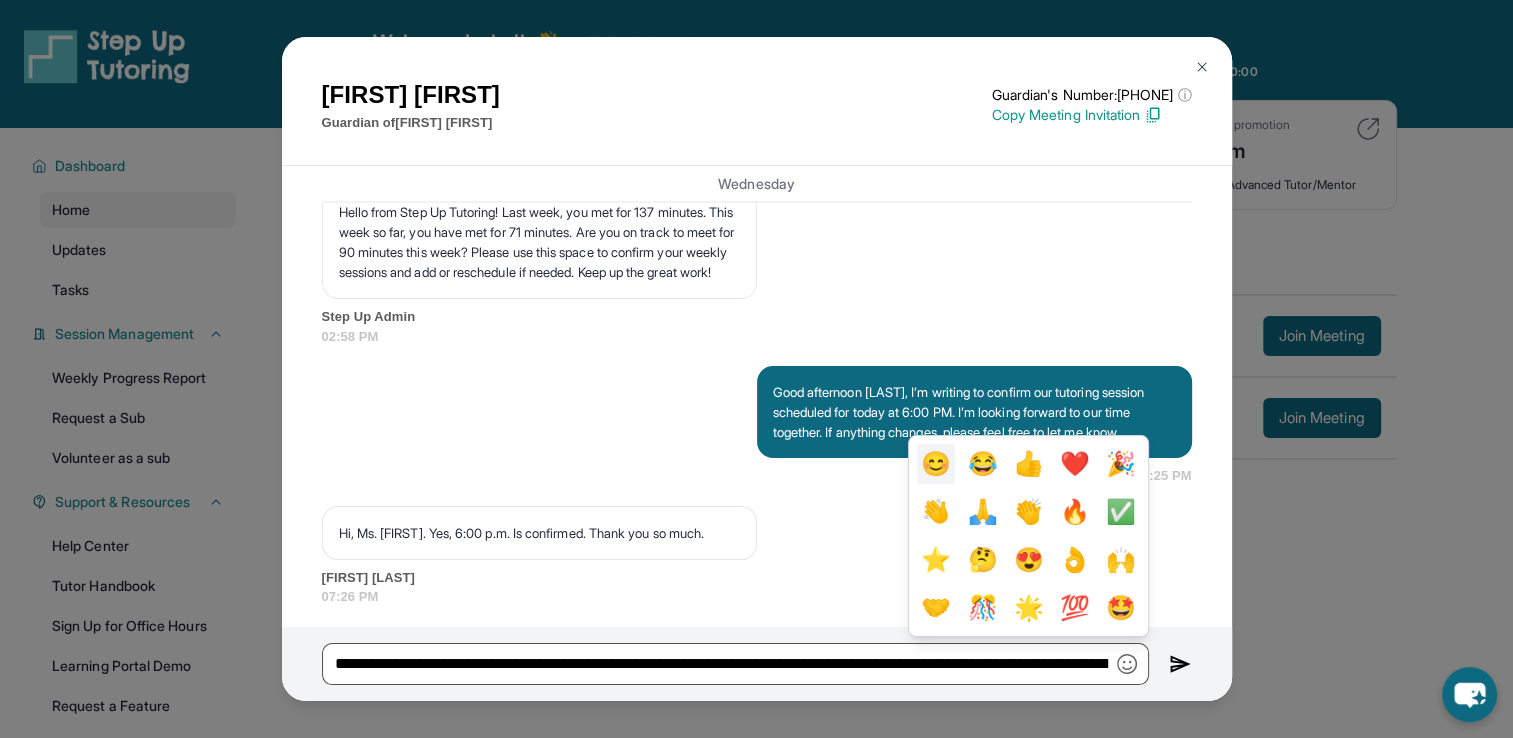 click on "😊" at bounding box center (936, 464) 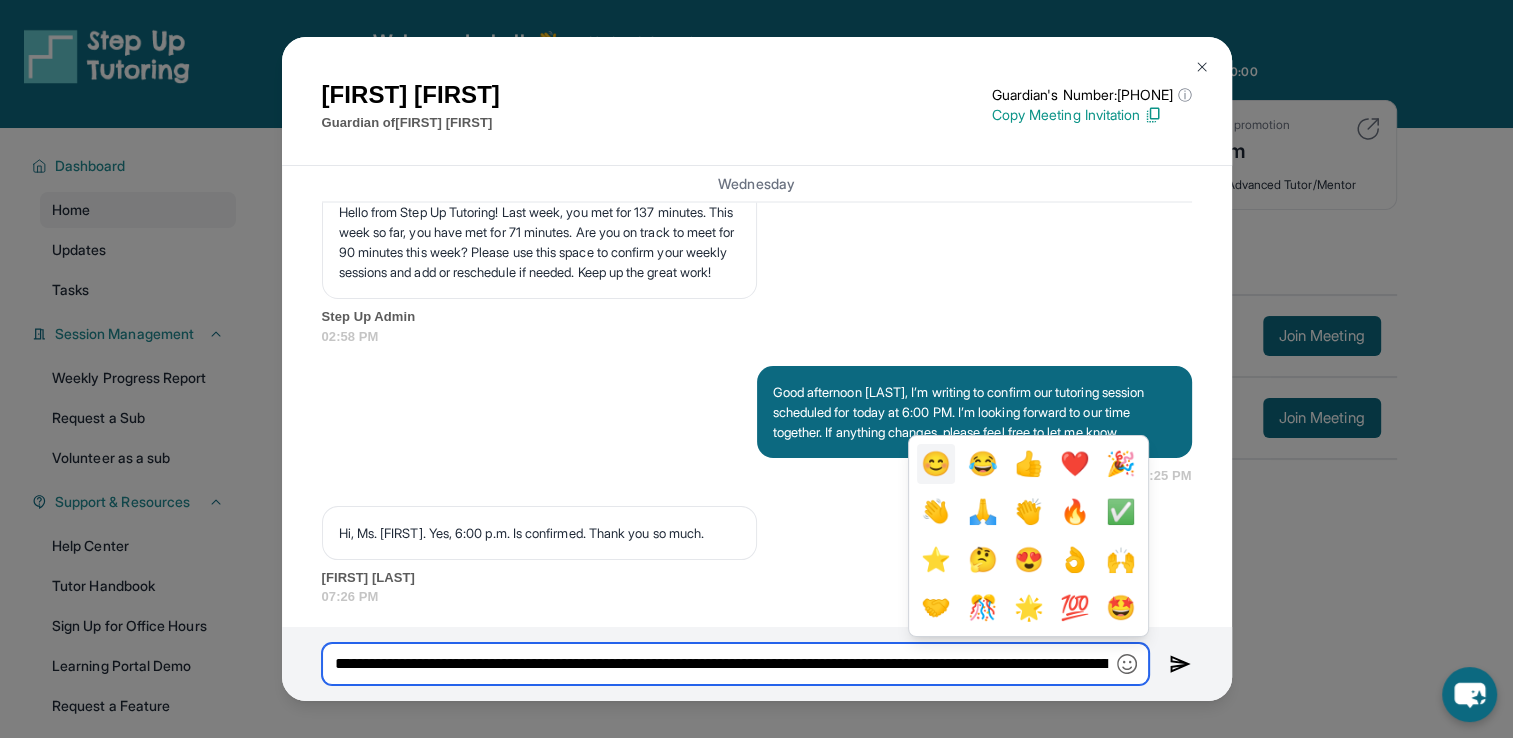 type on "**********" 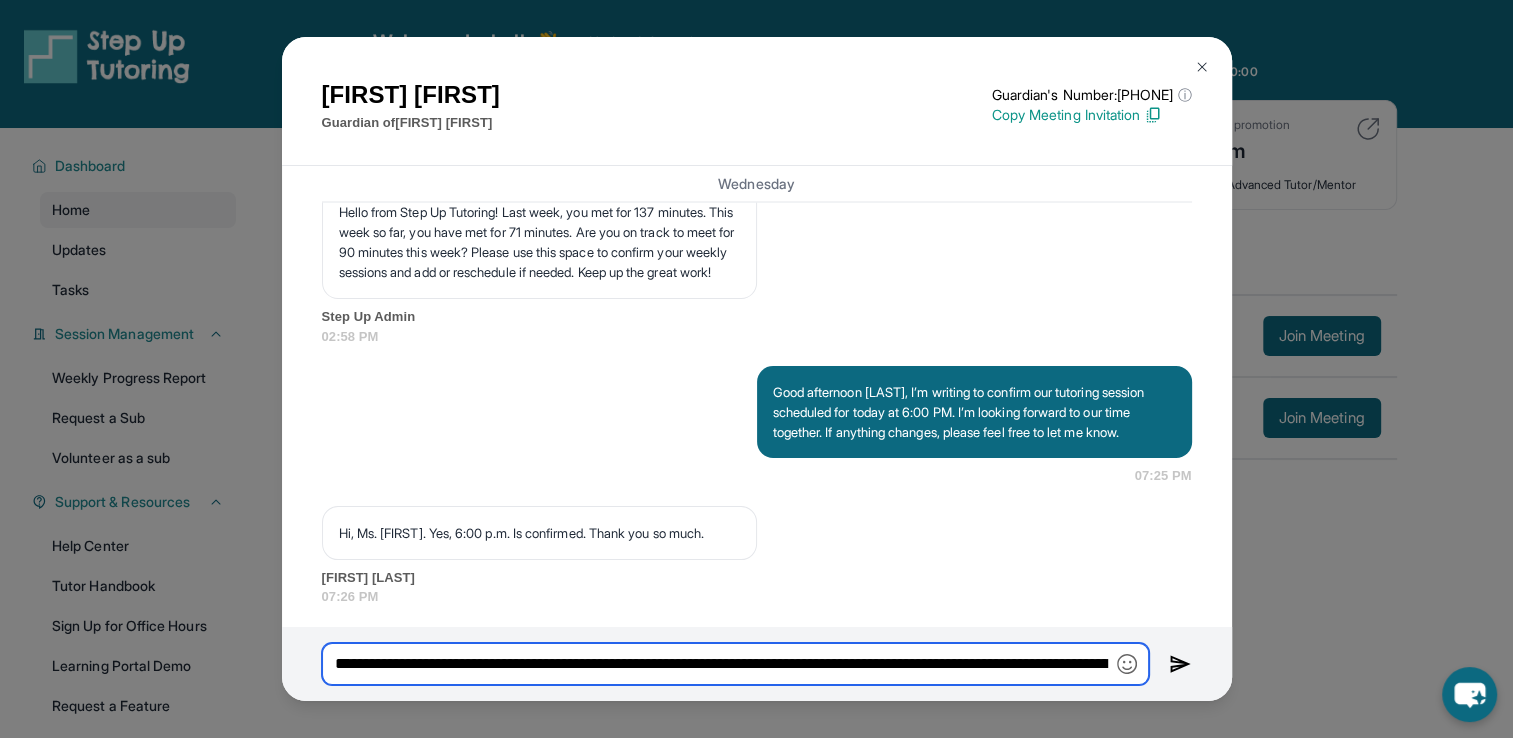 scroll, scrollTop: 0, scrollLeft: 1282, axis: horizontal 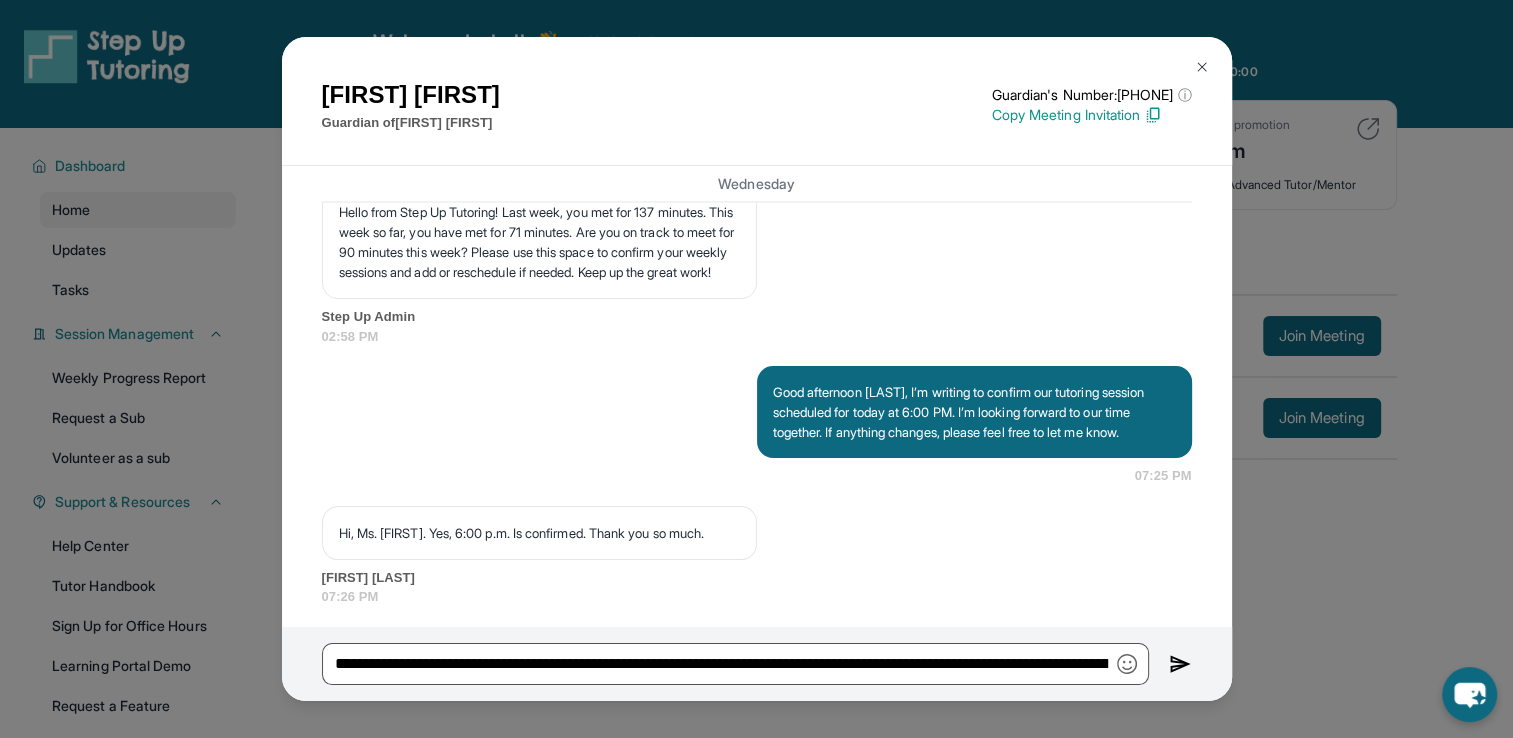click at bounding box center (1180, 664) 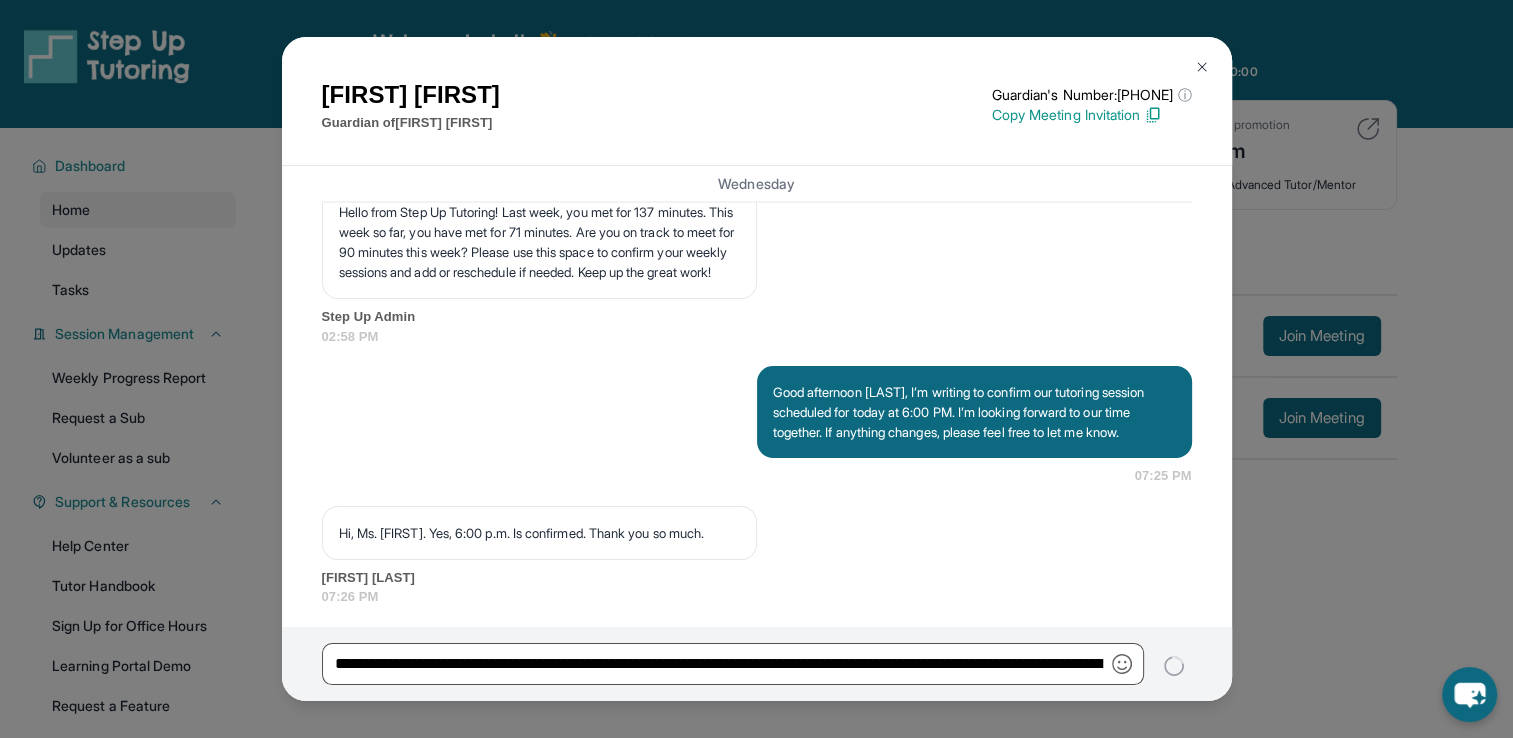 type 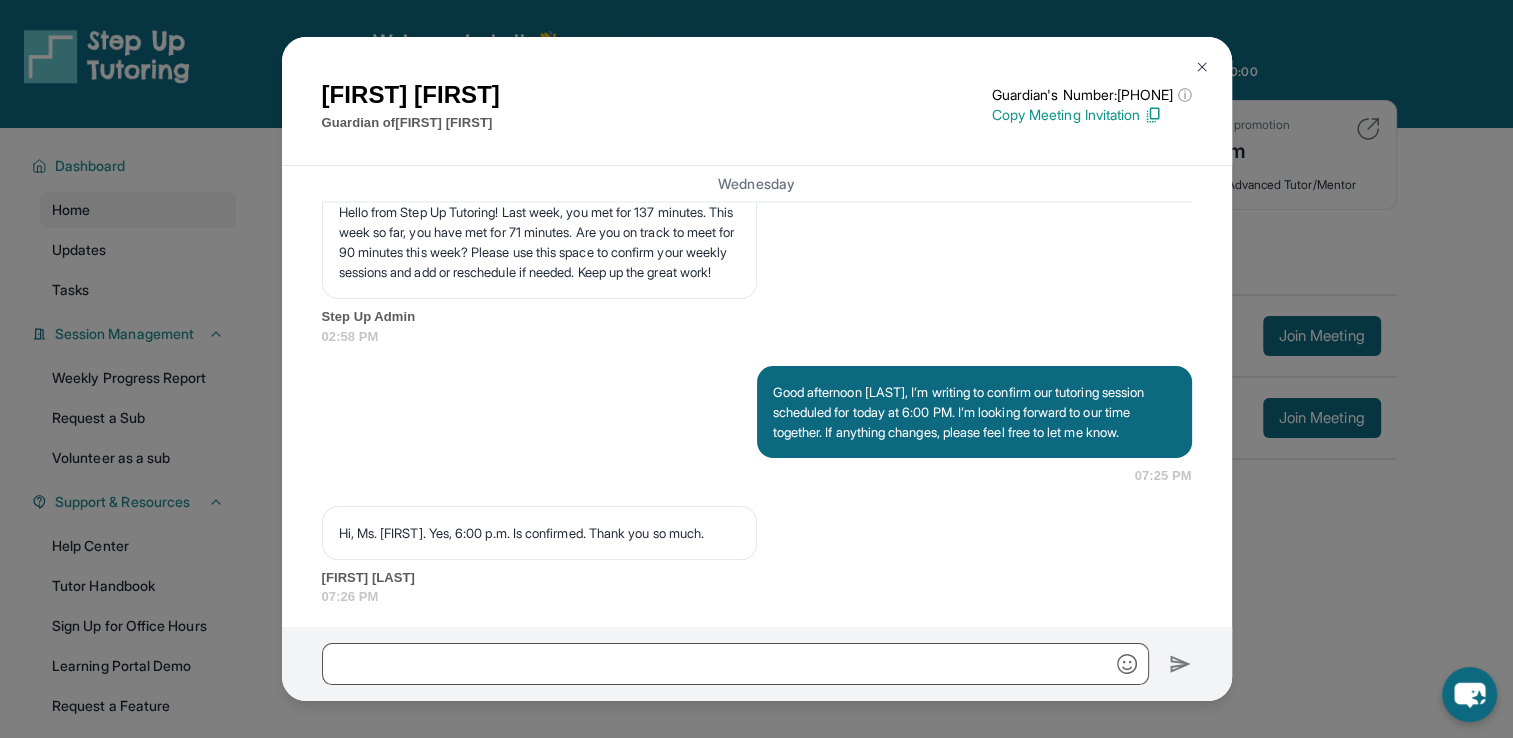 scroll, scrollTop: 12276, scrollLeft: 0, axis: vertical 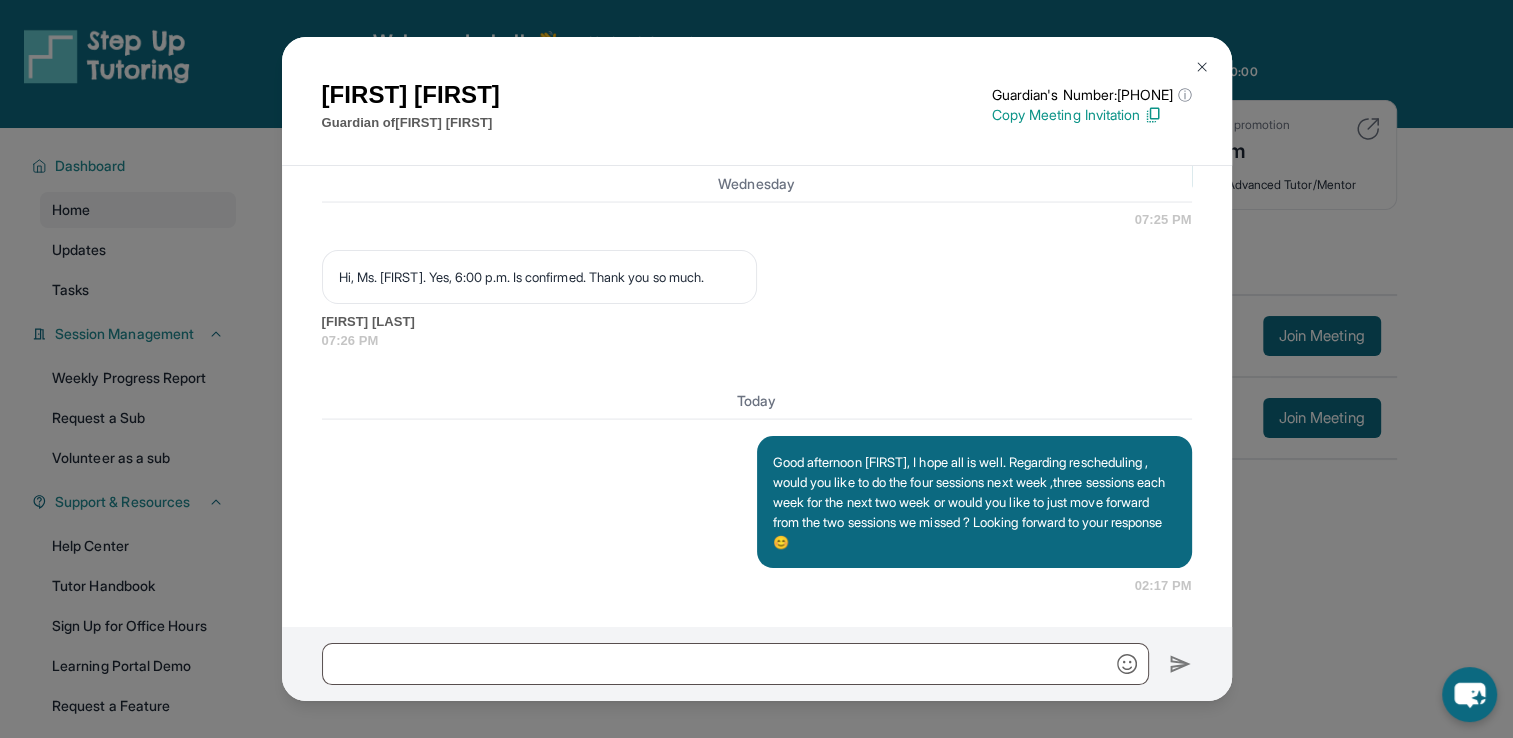 click at bounding box center (1202, 67) 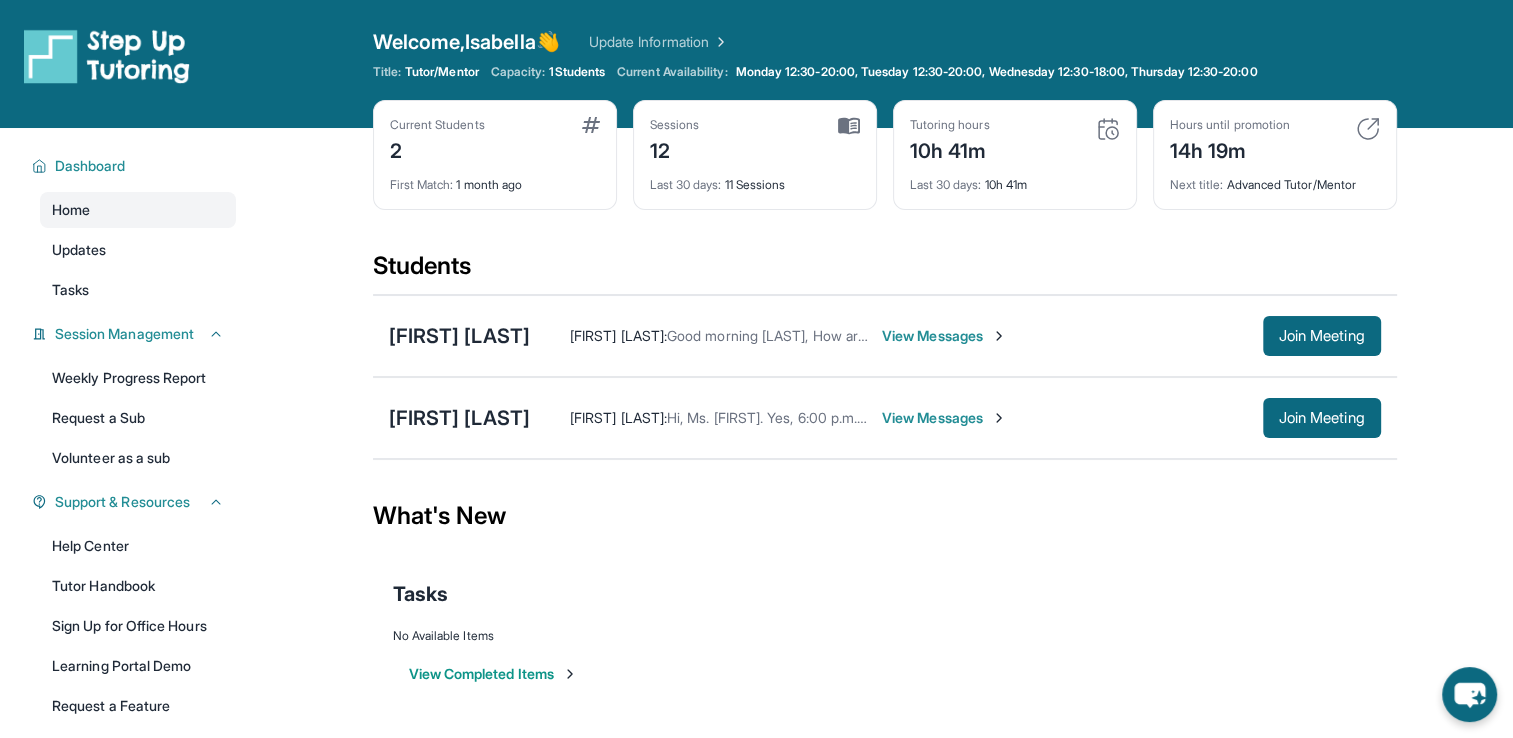 click on "View Messages" at bounding box center (944, 336) 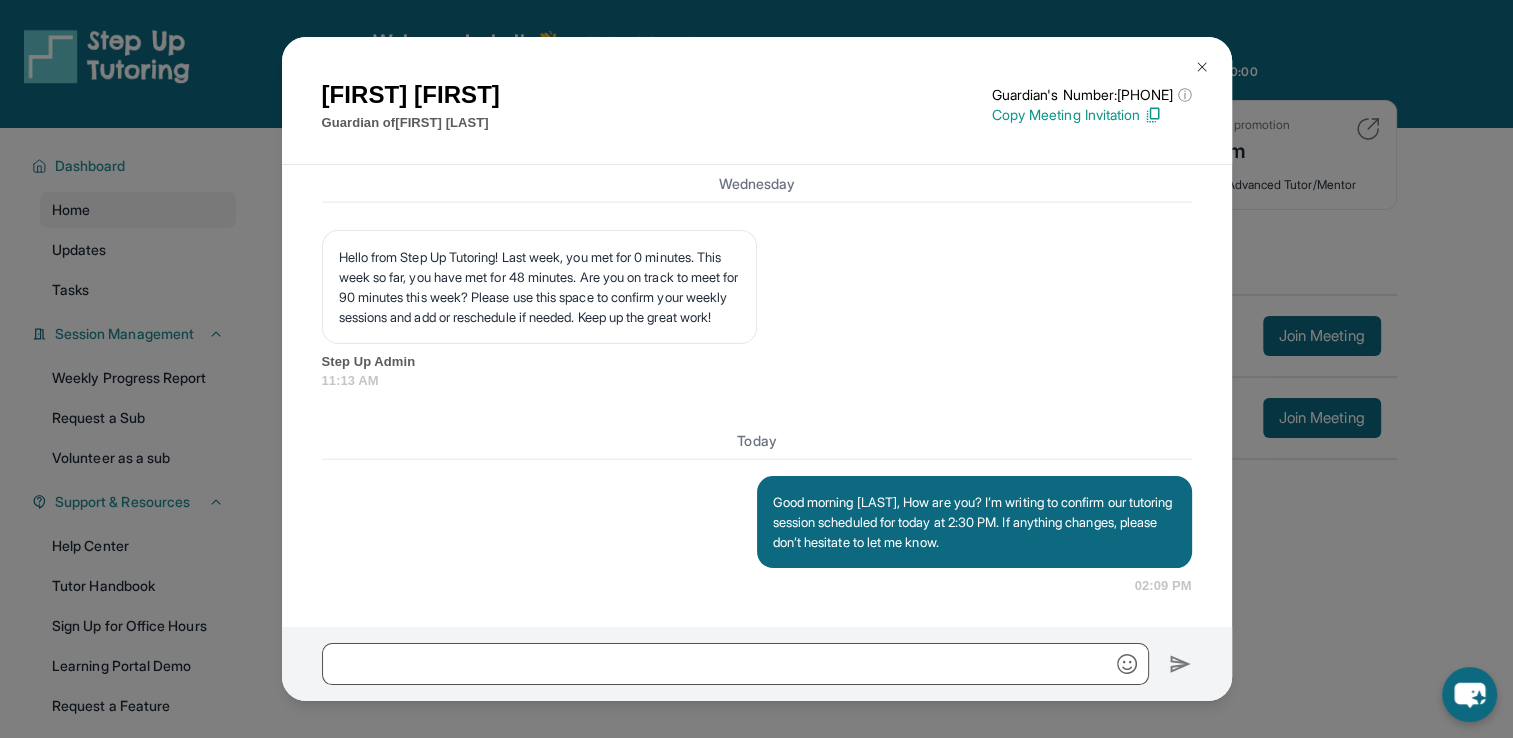 scroll, scrollTop: 12927, scrollLeft: 0, axis: vertical 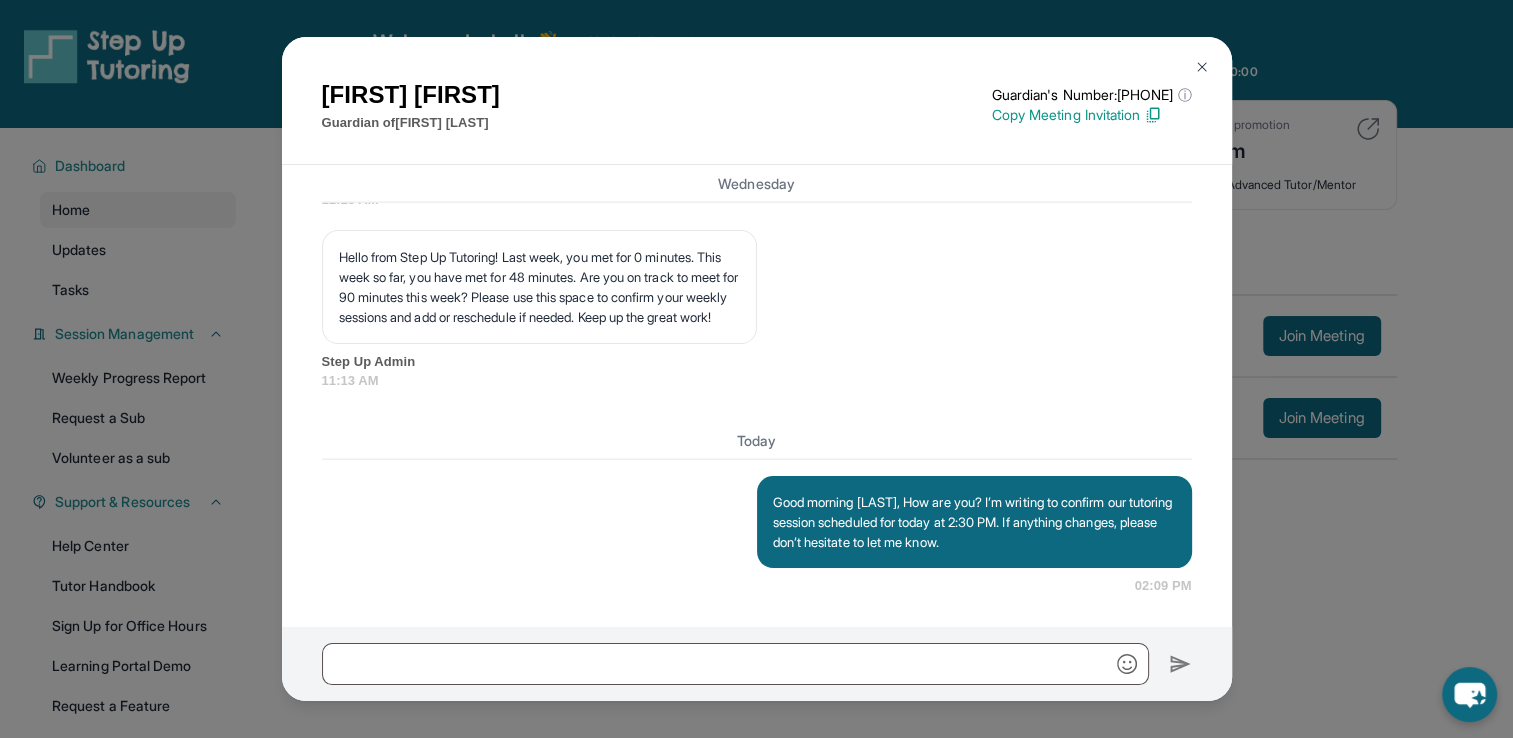 click at bounding box center [1202, 67] 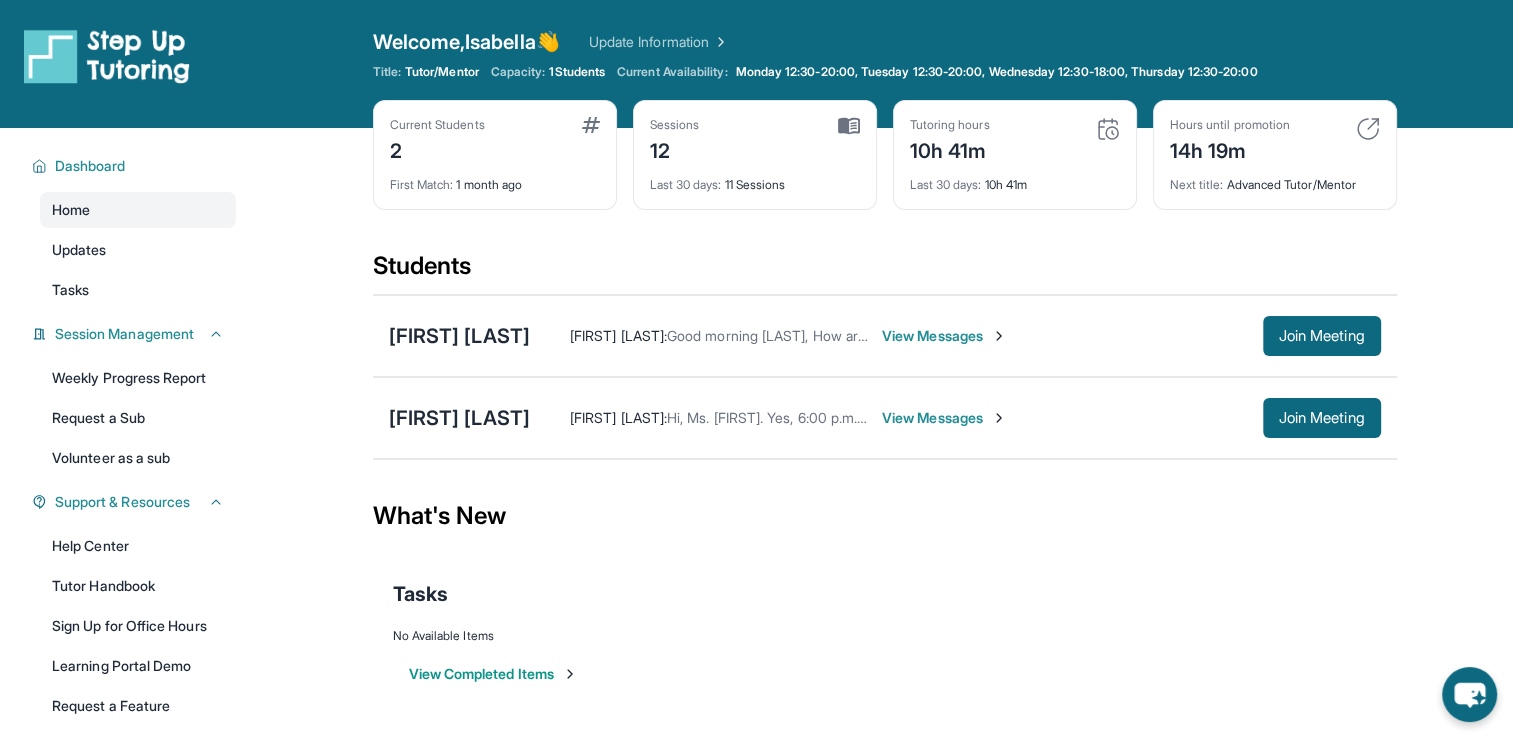 click on "View Messages" at bounding box center [944, 336] 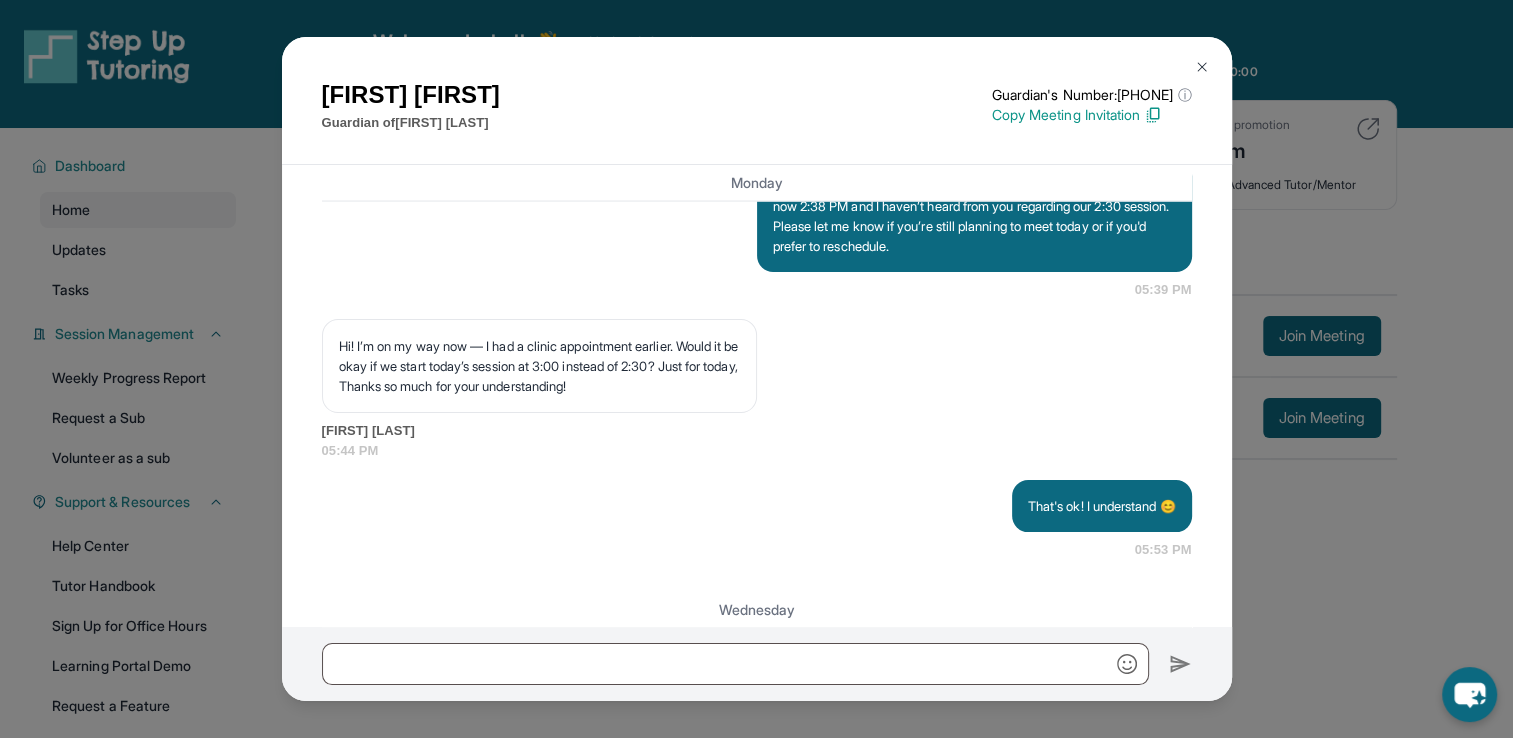scroll, scrollTop: 12927, scrollLeft: 0, axis: vertical 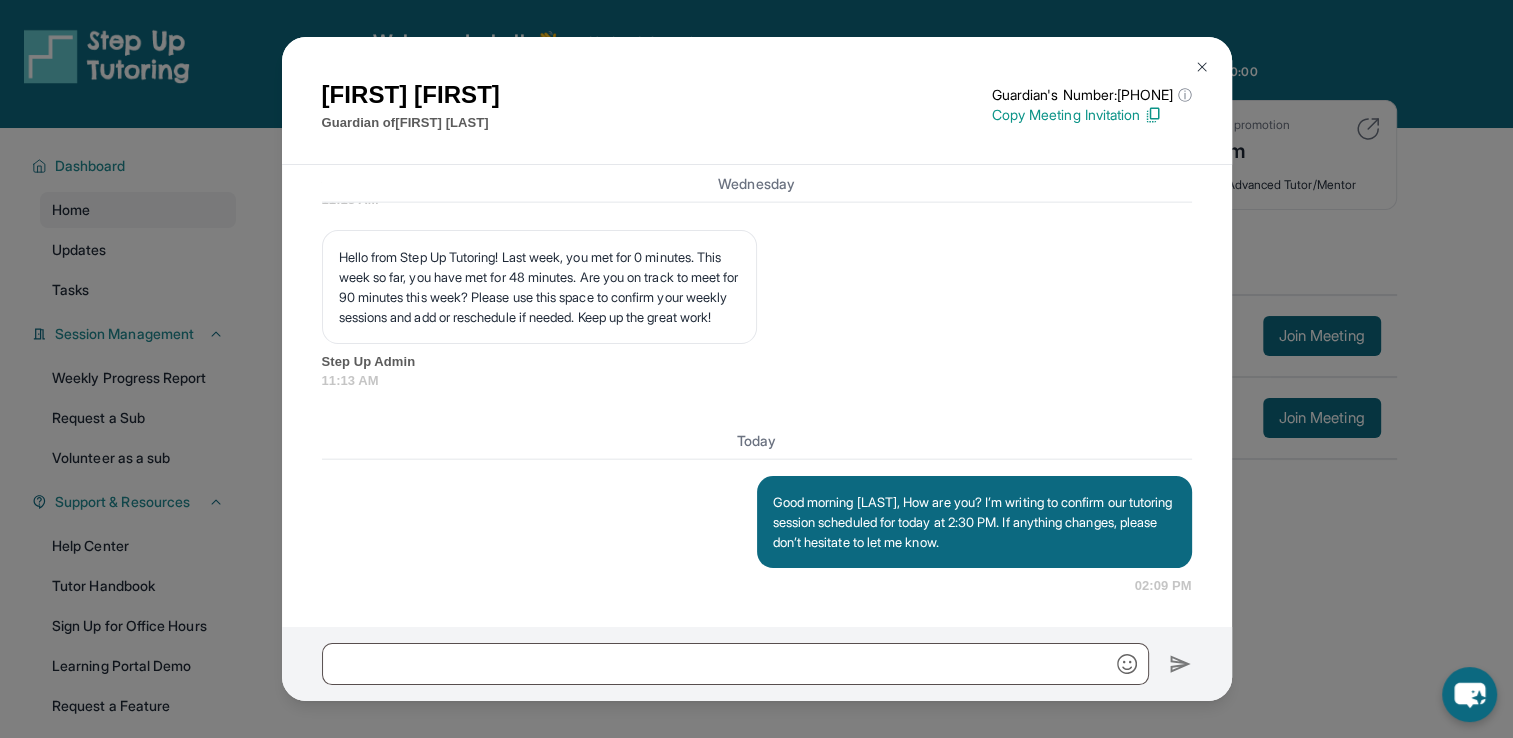 click at bounding box center [1202, 67] 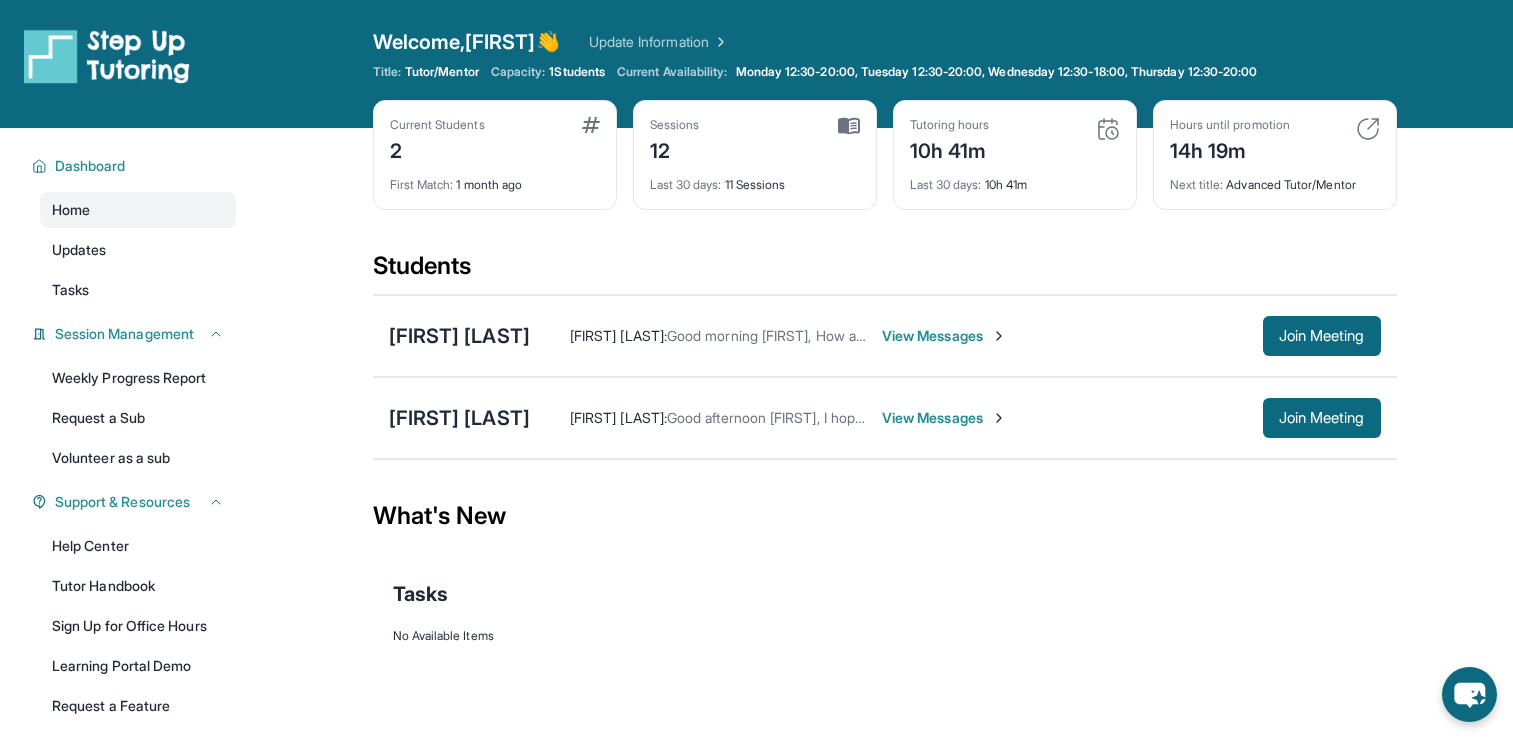 scroll, scrollTop: 0, scrollLeft: 0, axis: both 